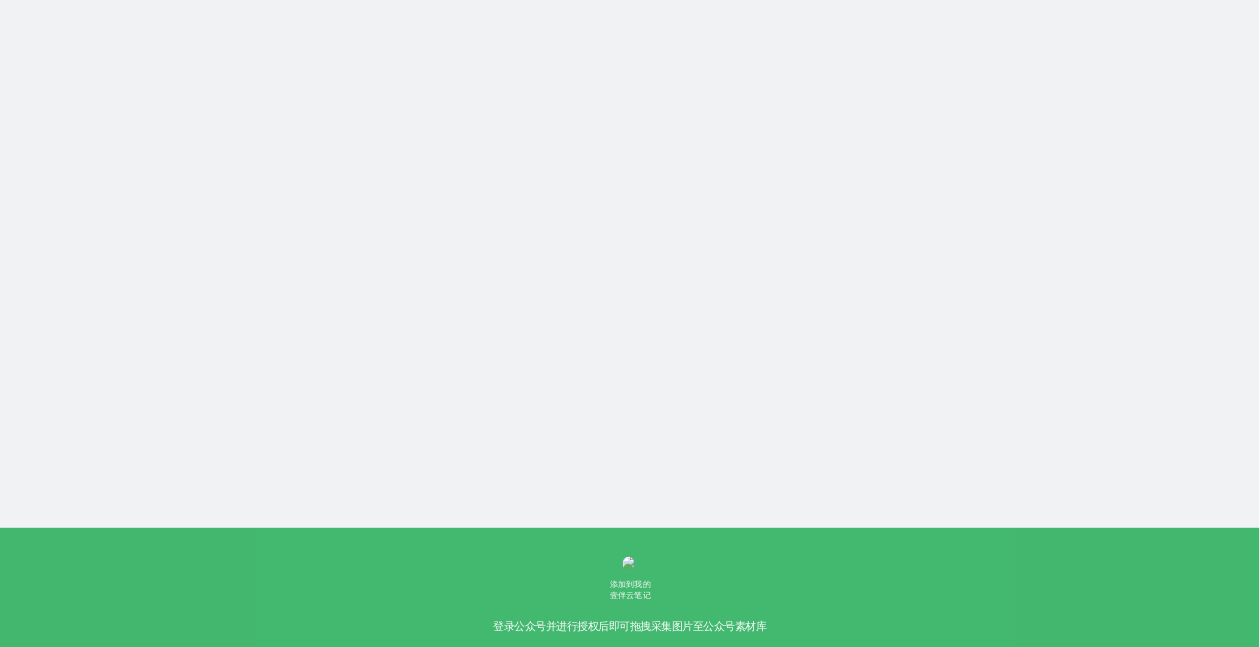 scroll, scrollTop: 0, scrollLeft: 0, axis: both 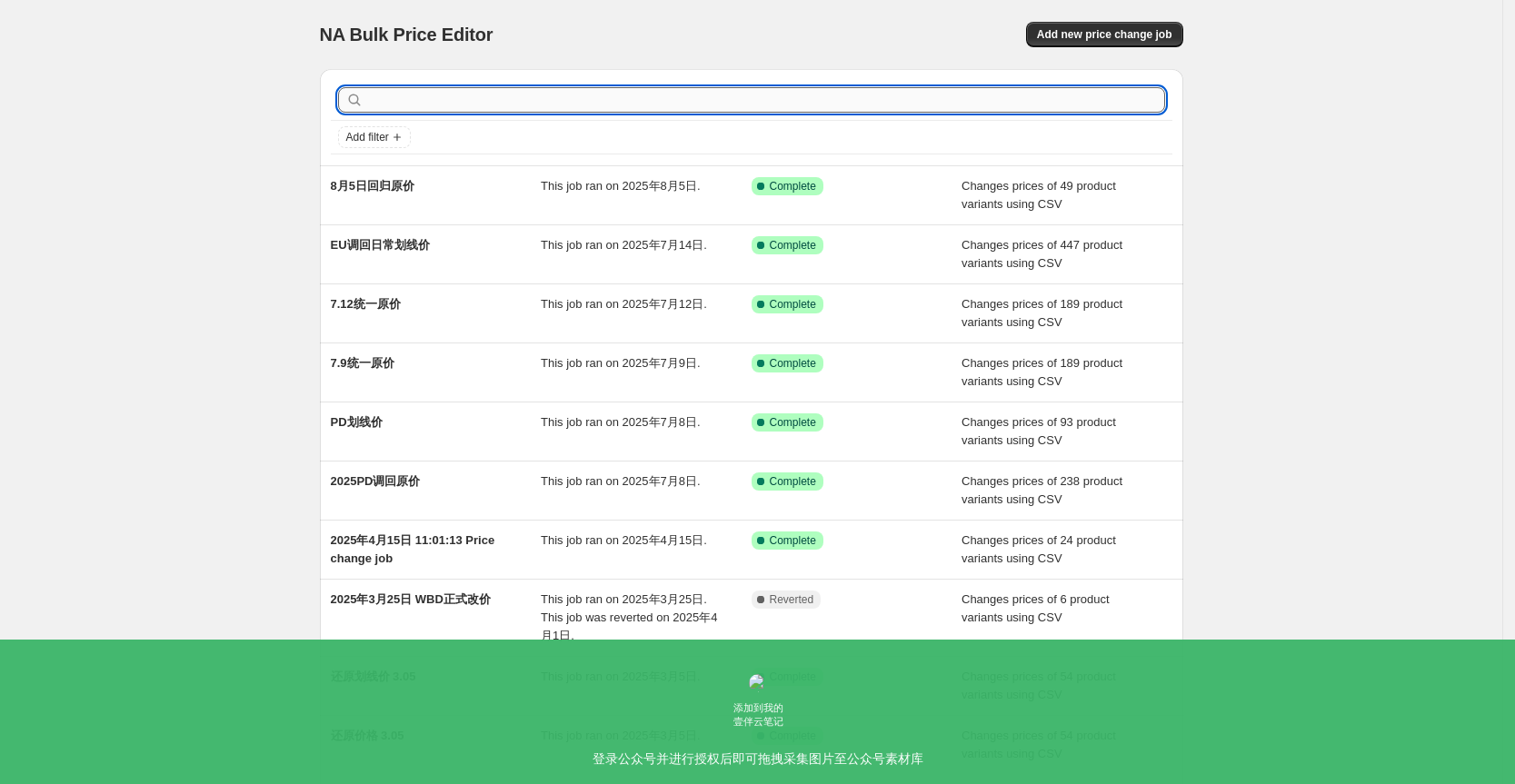 click at bounding box center (766, 100) 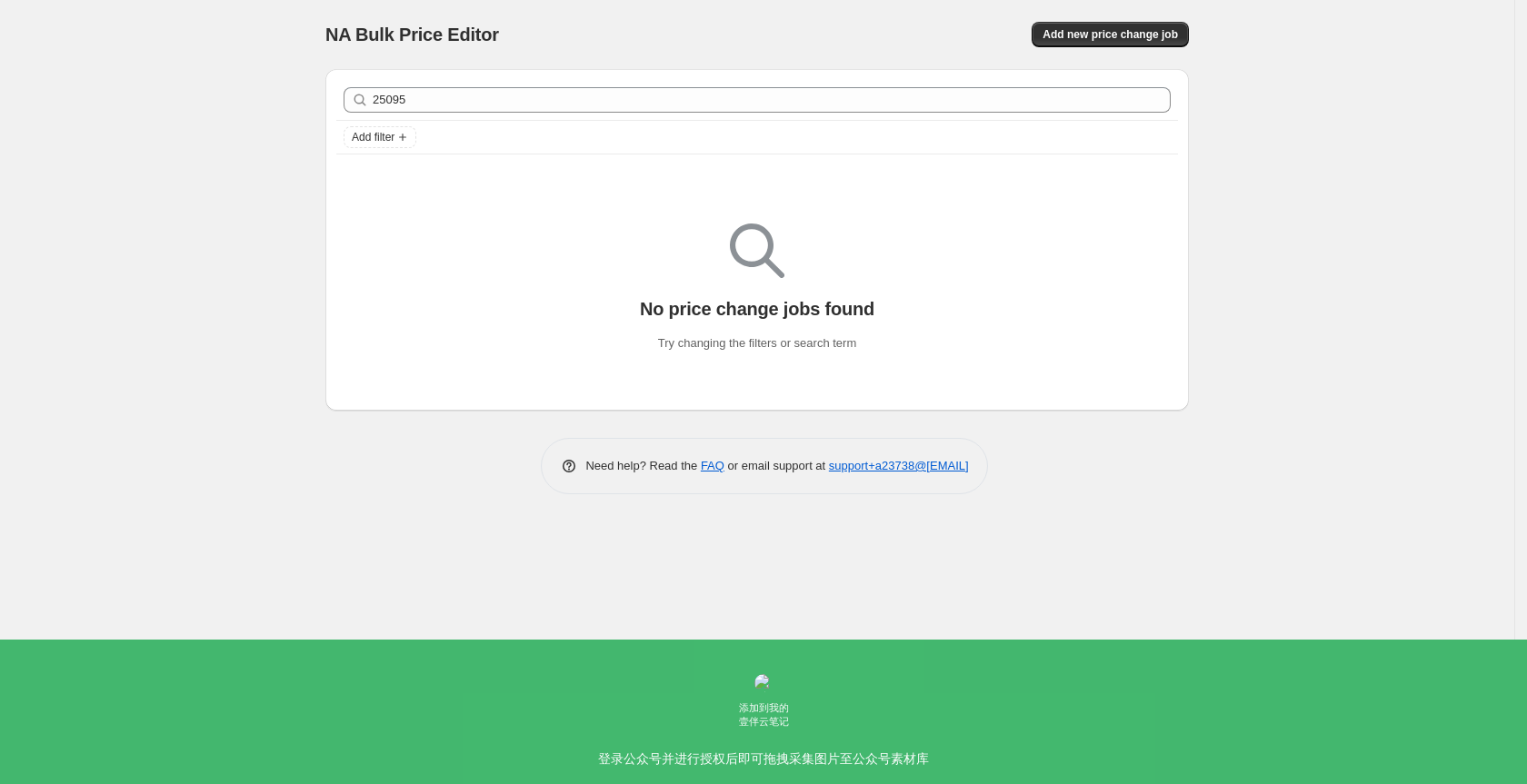 drag, startPoint x: 445, startPoint y: 86, endPoint x: 311, endPoint y: 104, distance: 135.20355 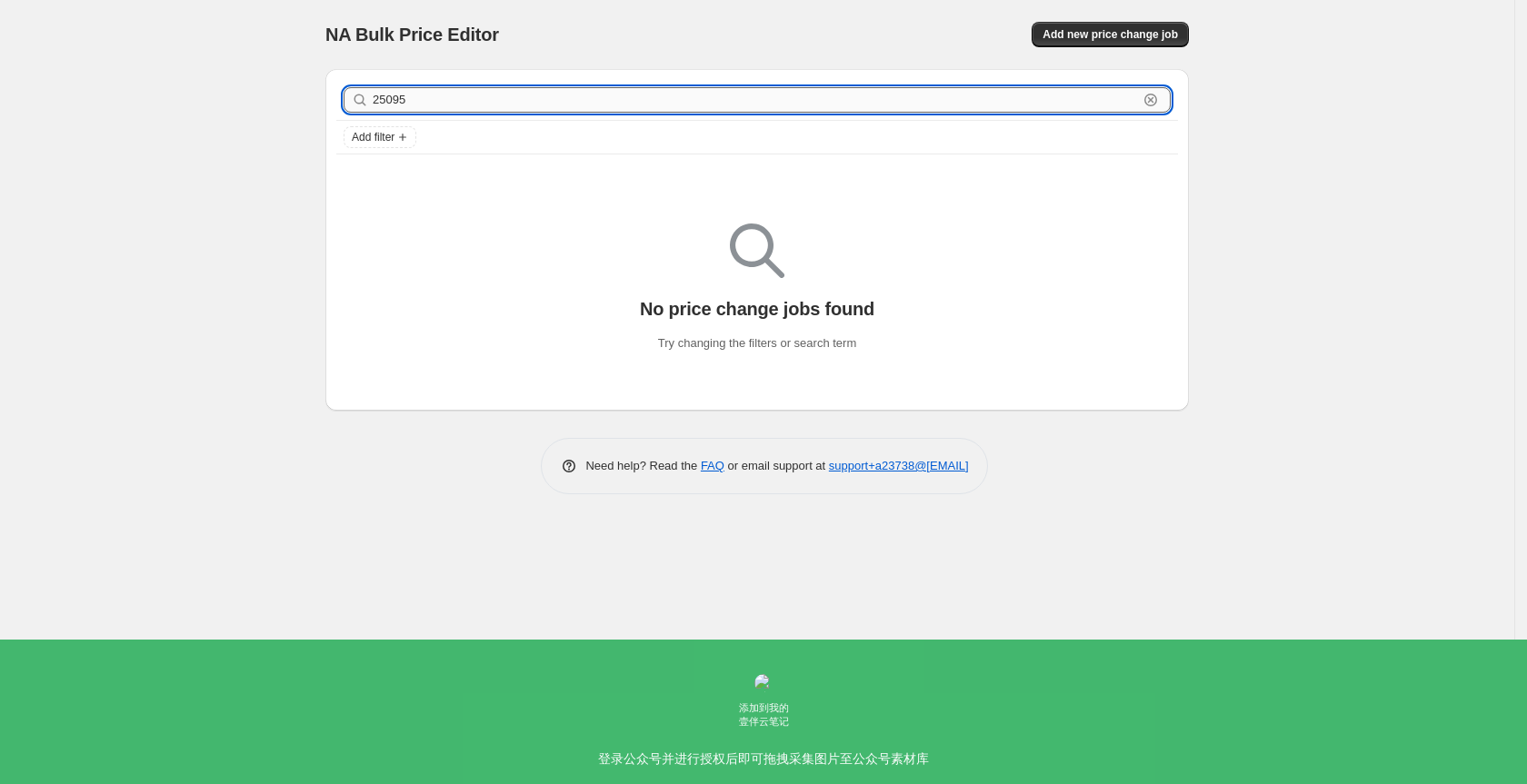 click on "25095" at bounding box center (755, 100) 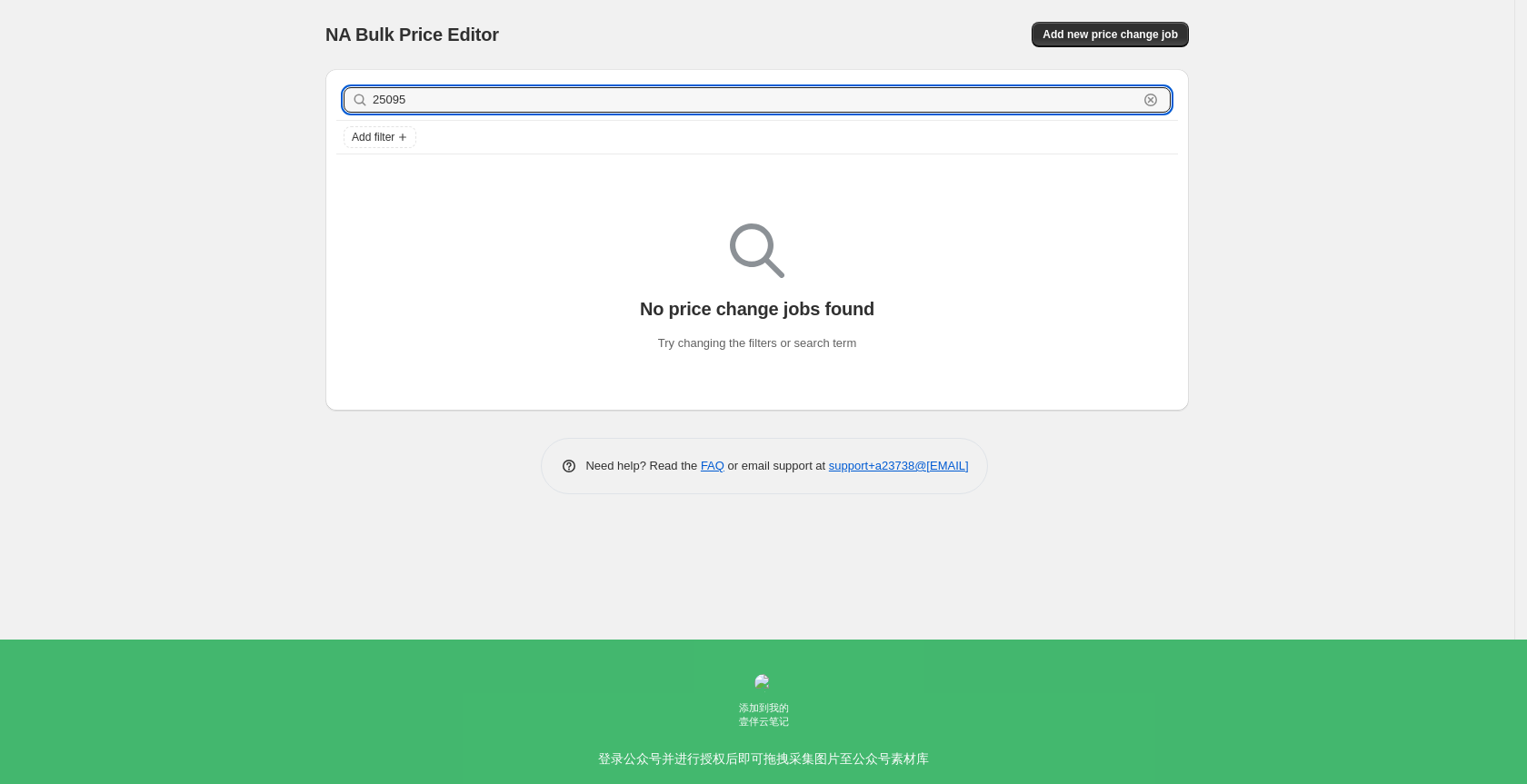 drag, startPoint x: 409, startPoint y: 94, endPoint x: 345, endPoint y: 105, distance: 64.938432 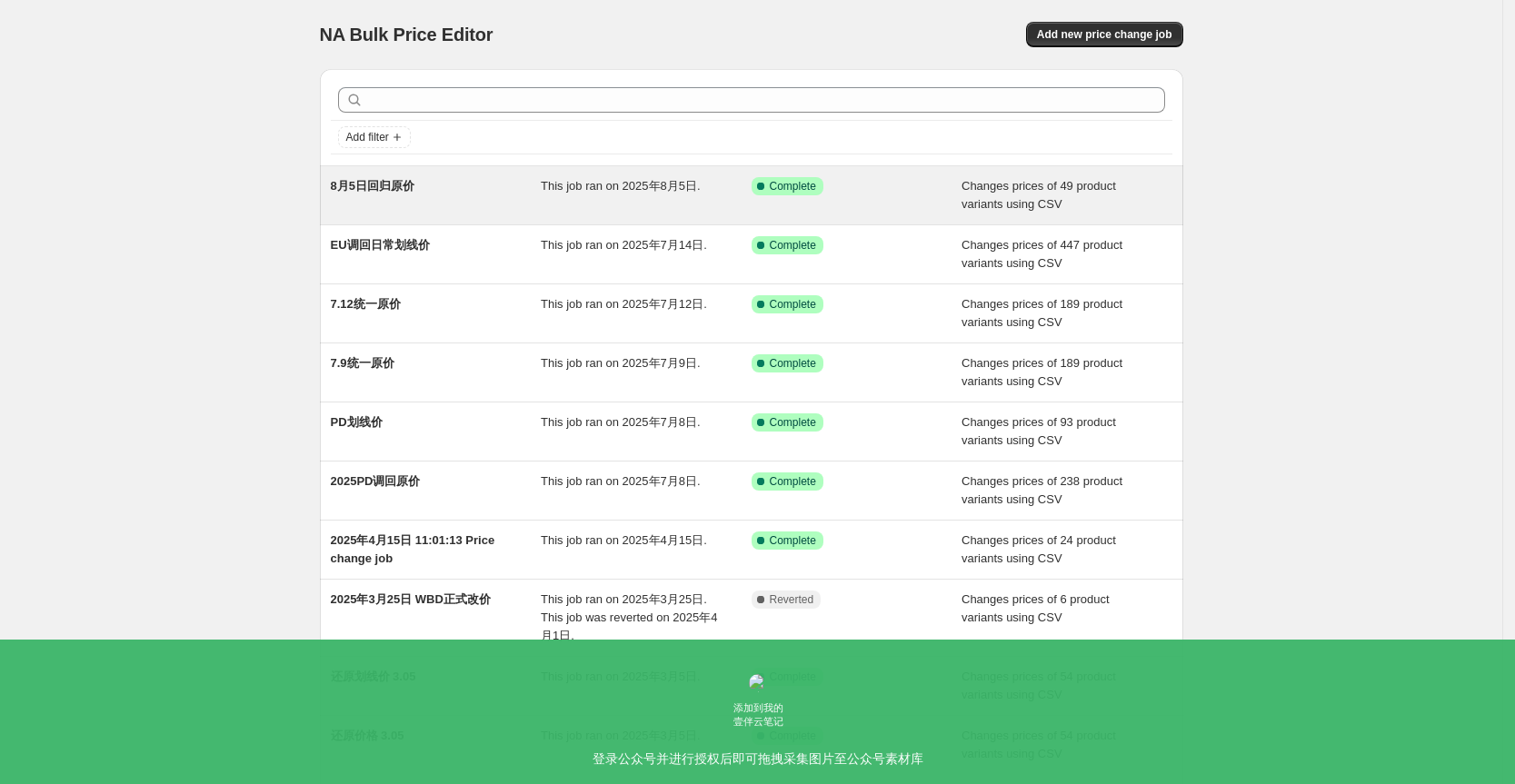click on "8月5日回归原价" at bounding box center (436, 195) 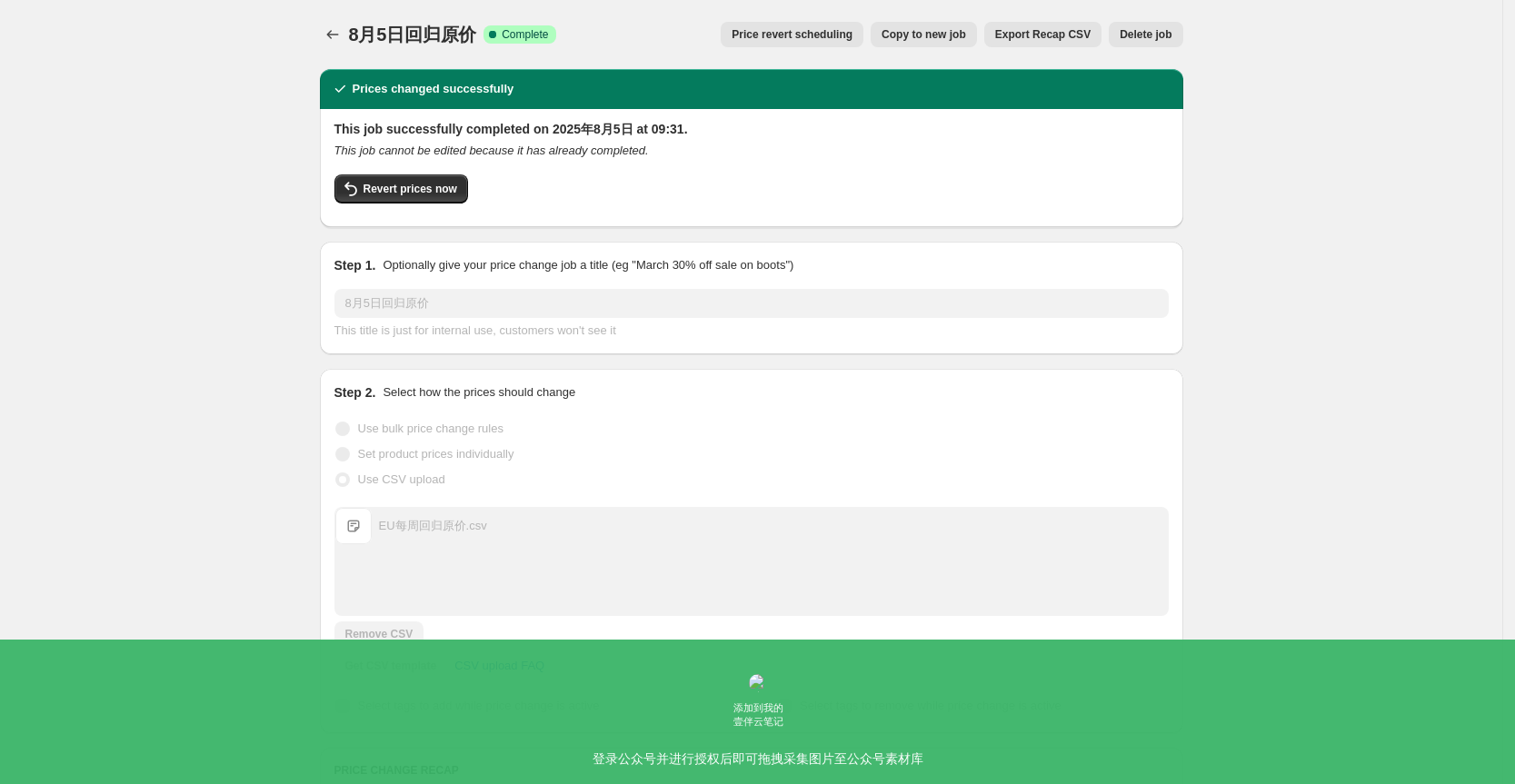 click on "Export Recap CSV" at bounding box center (1042, 35) 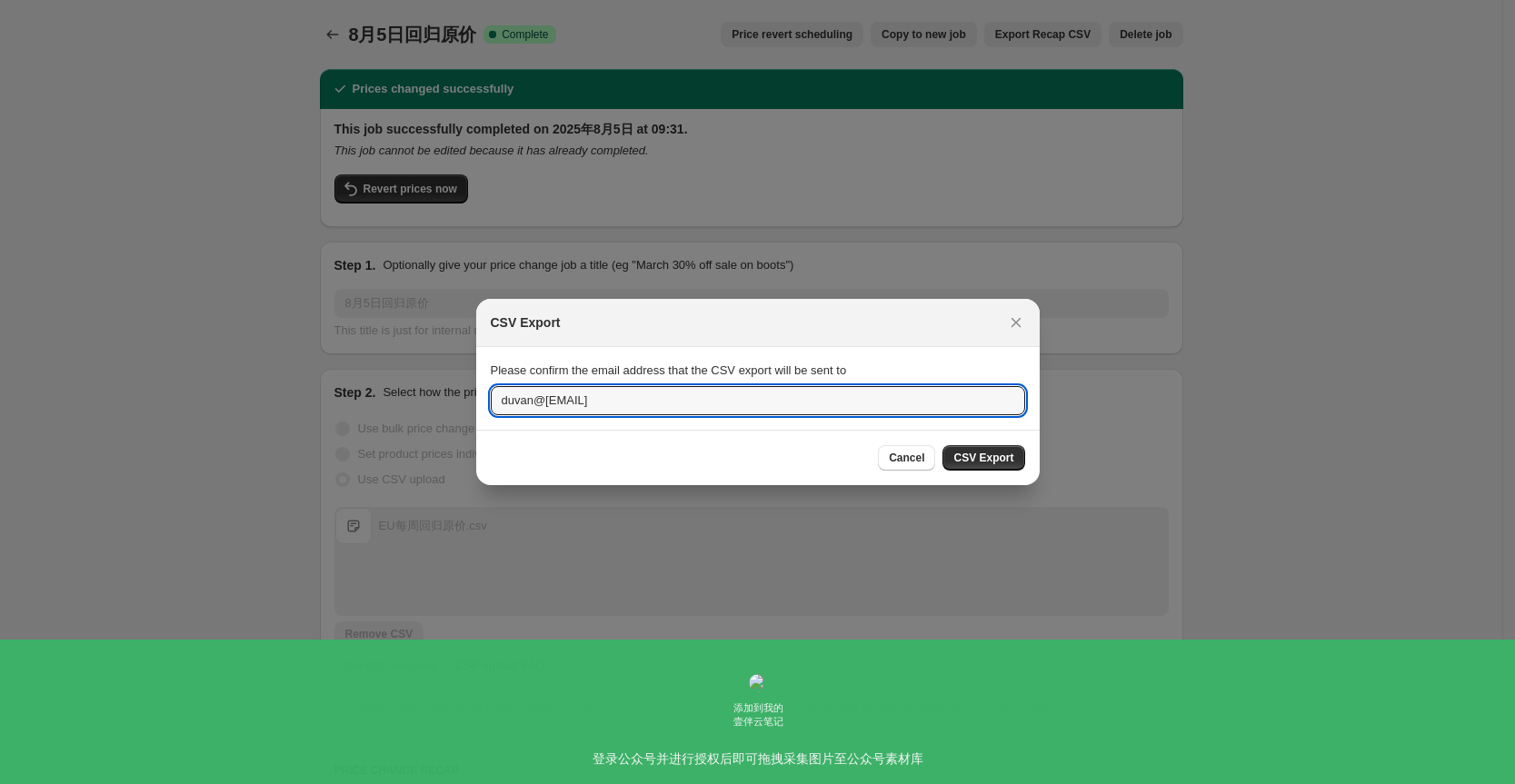 drag, startPoint x: 533, startPoint y: 403, endPoint x: 433, endPoint y: 398, distance: 100.12492 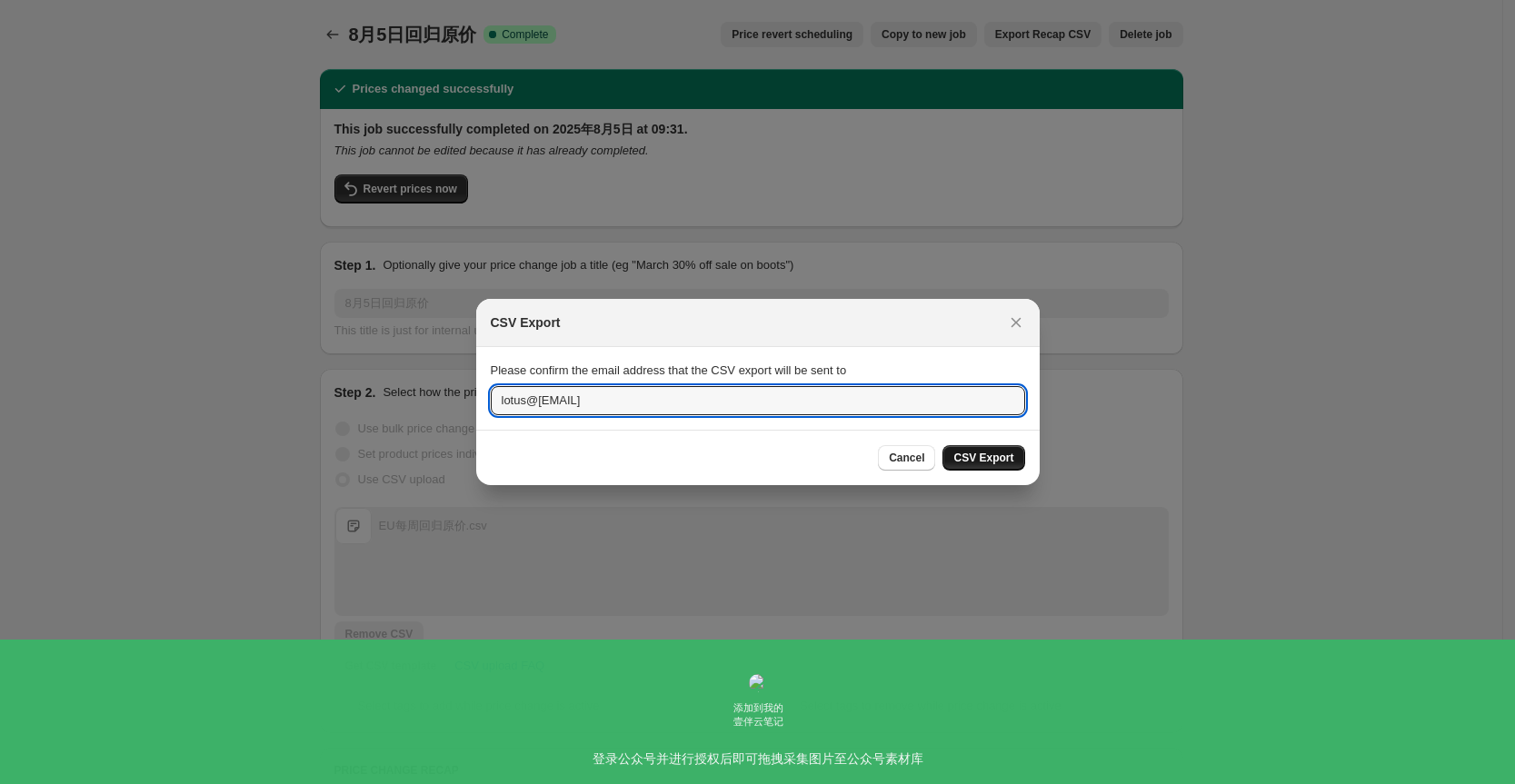 type on "lotus@[EMAIL]" 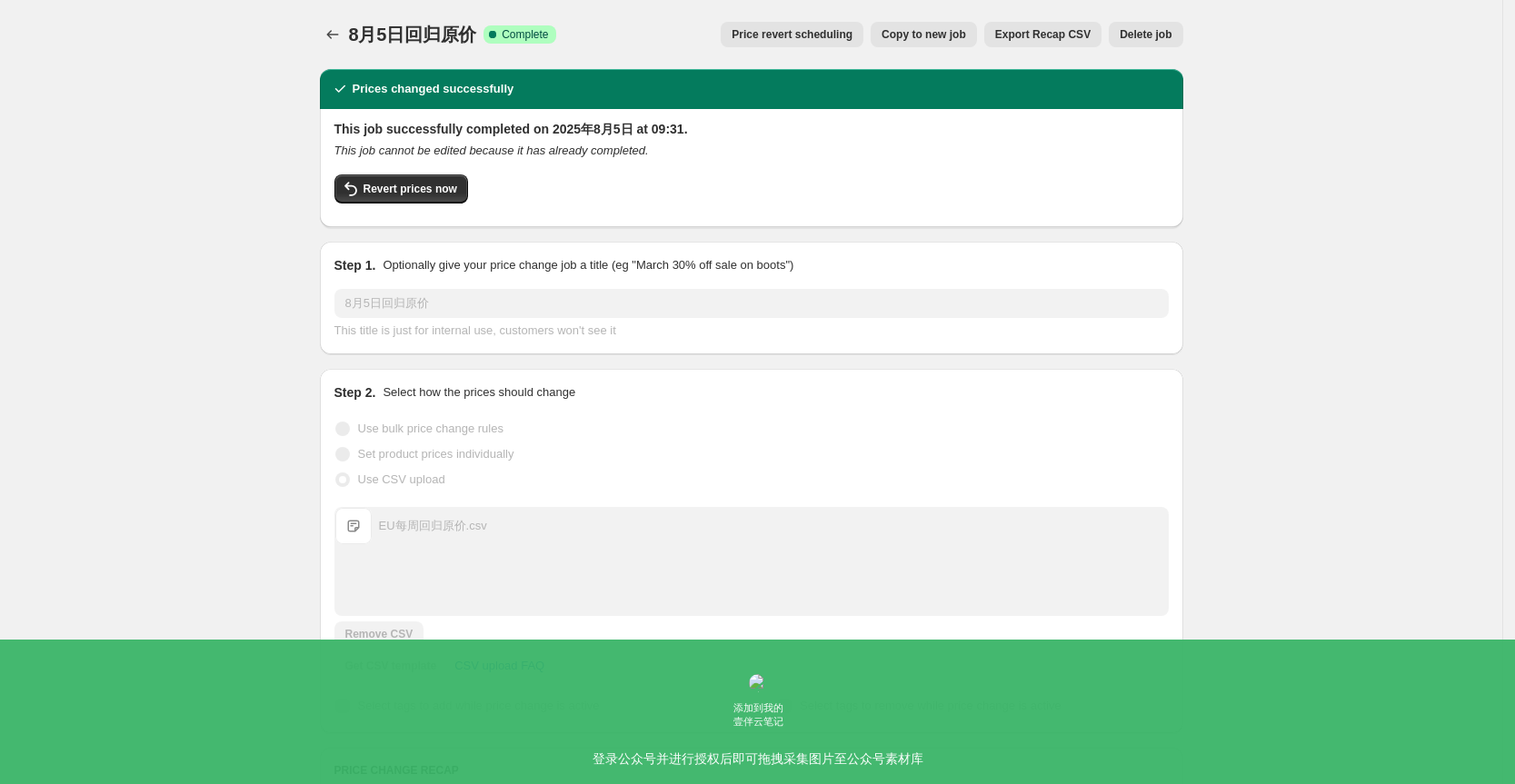 click on "8月5日回归原价. This page is ready 8月5日回归原价 Success Complete Complete Price revert scheduling Copy to new job Export Recap CSV Delete job More actions Price revert scheduling Copy to new job Export Recap CSV Delete job Prices changed successfully This job successfully completed on 2025年8月5日 at 09:31. This job cannot be edited because it has already completed. Revert prices now Step 1. Optionally give your price change job a title (eg "March 30% off sale on boots") 8月5日回归原价 This title is just for internal use, customers won't see it Step 2. Select how the prices should change Use bulk price change rules Set product prices individually Use CSV upload Upload files EU每周回归原价.csv EU每周回归原价.csv Remove CSV Get CSV template CSV upload FAQ Select tags to add while price change is active Select tags to remove while price change is active PRICE CHANGE RECAP 49 product variants were affected by this price change: €39.99 Changed to €32.99 €28.99 €35.99" at bounding box center [752, 769] 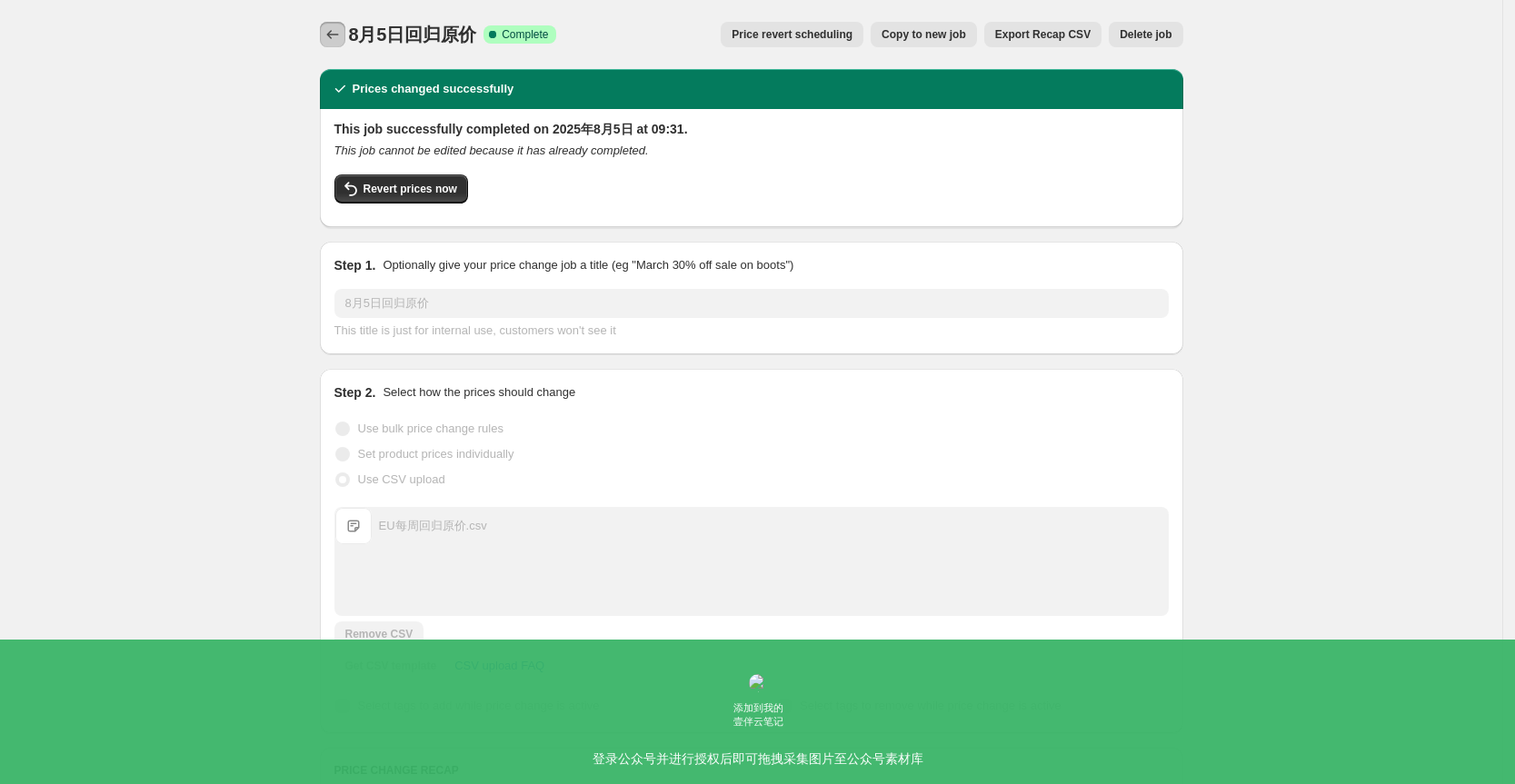 click at bounding box center (333, 35) 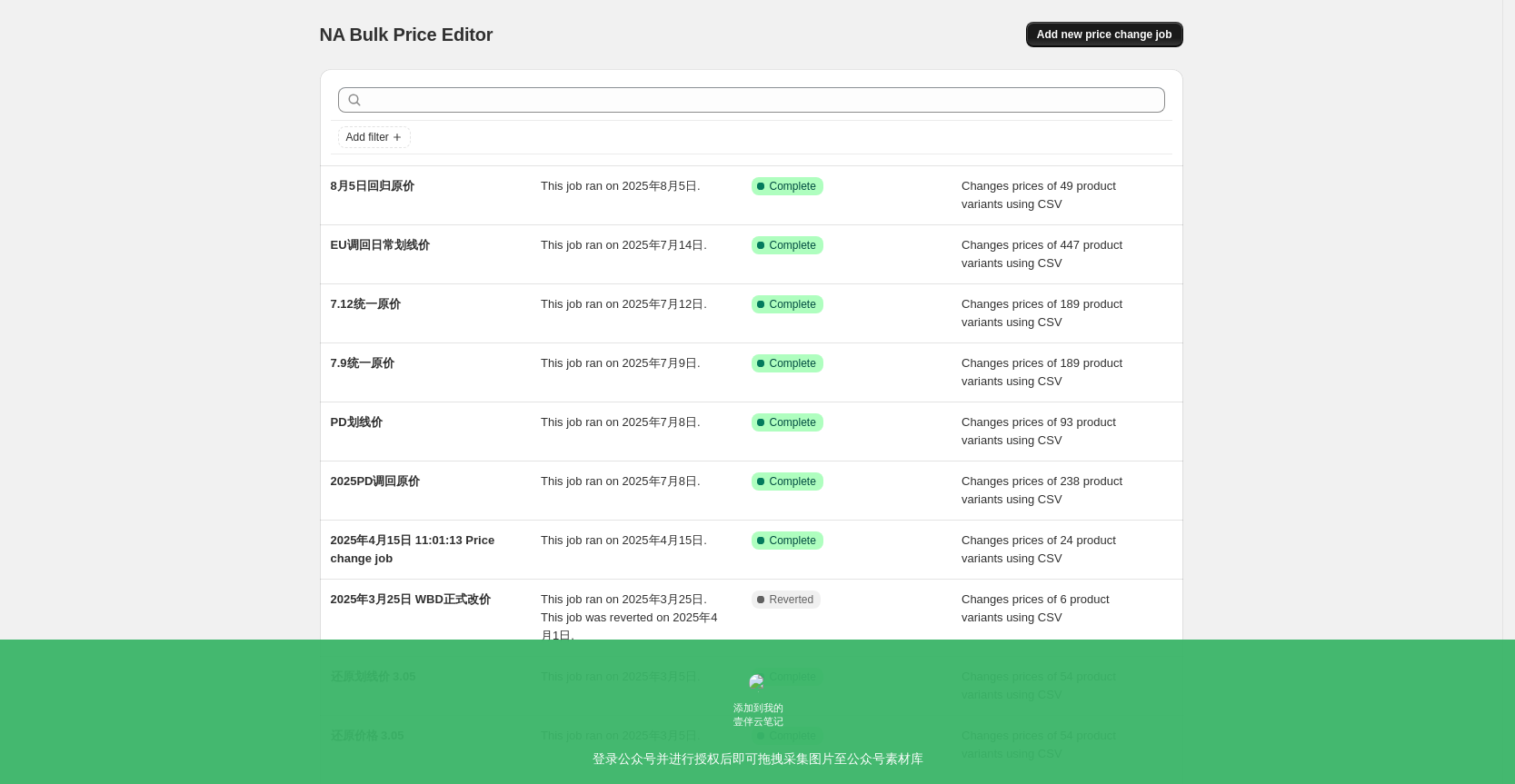 click on "Add new price change job" at bounding box center [1104, 35] 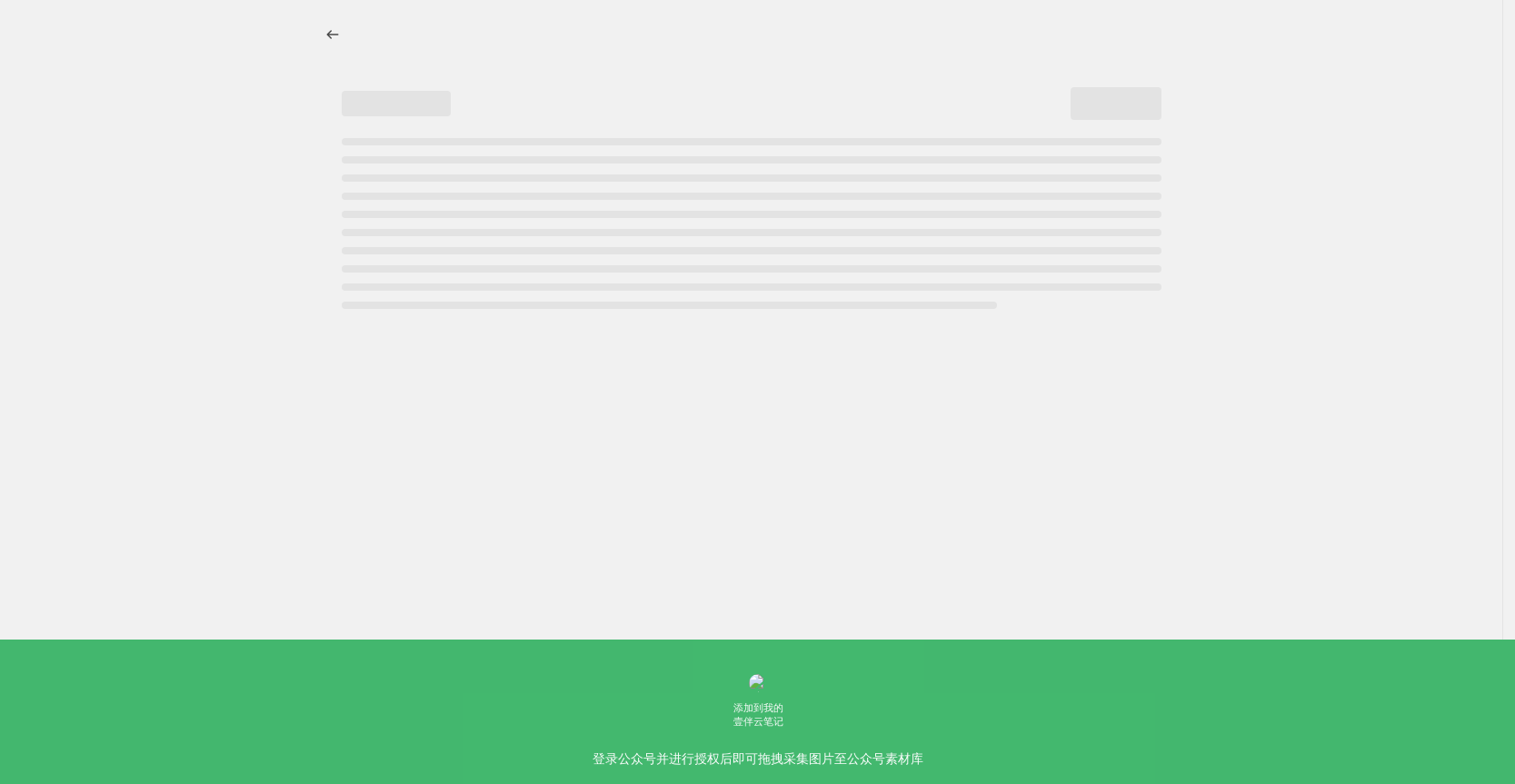 select on "percentage" 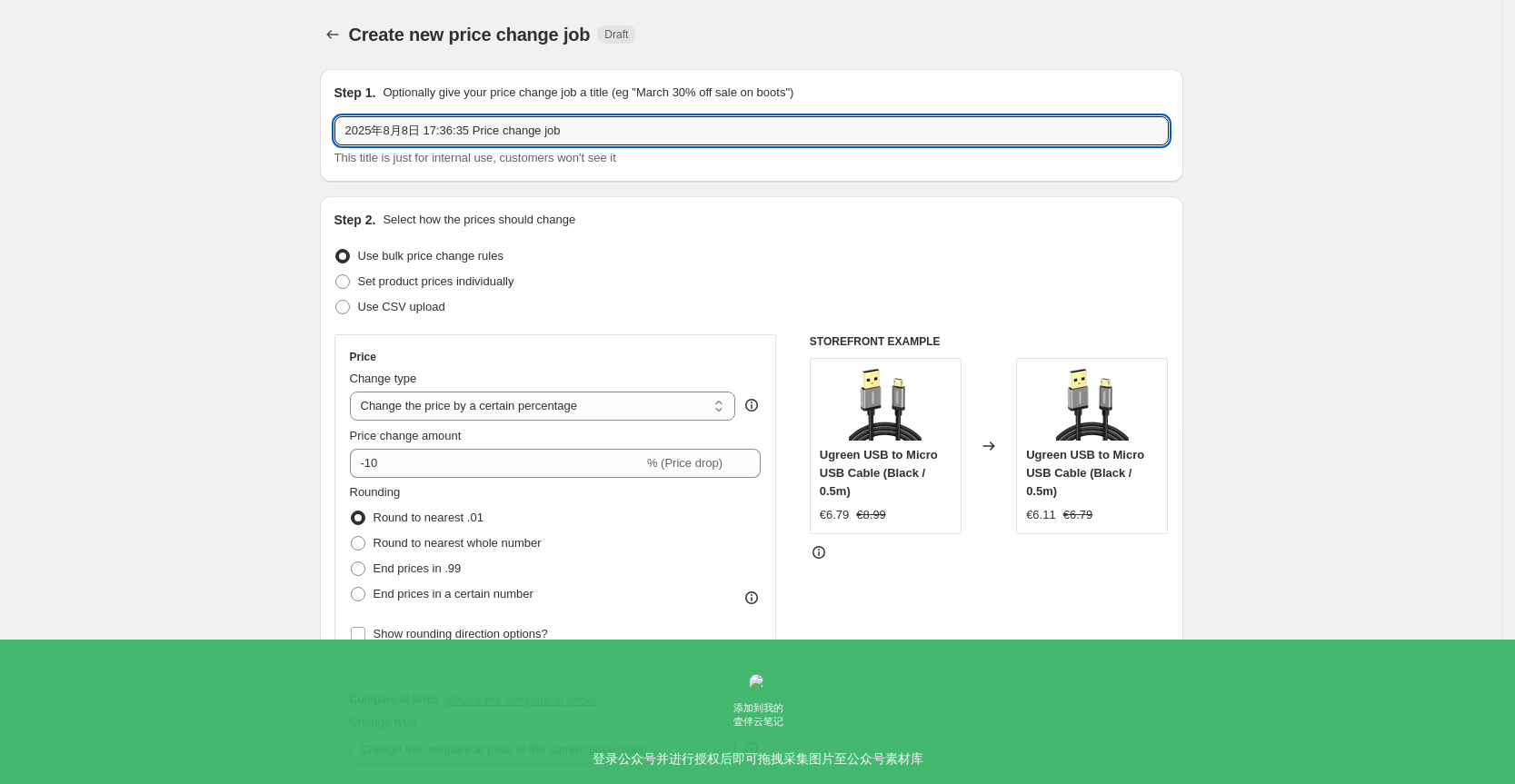 drag, startPoint x: 576, startPoint y: 126, endPoint x: 298, endPoint y: 124, distance: 278.0072 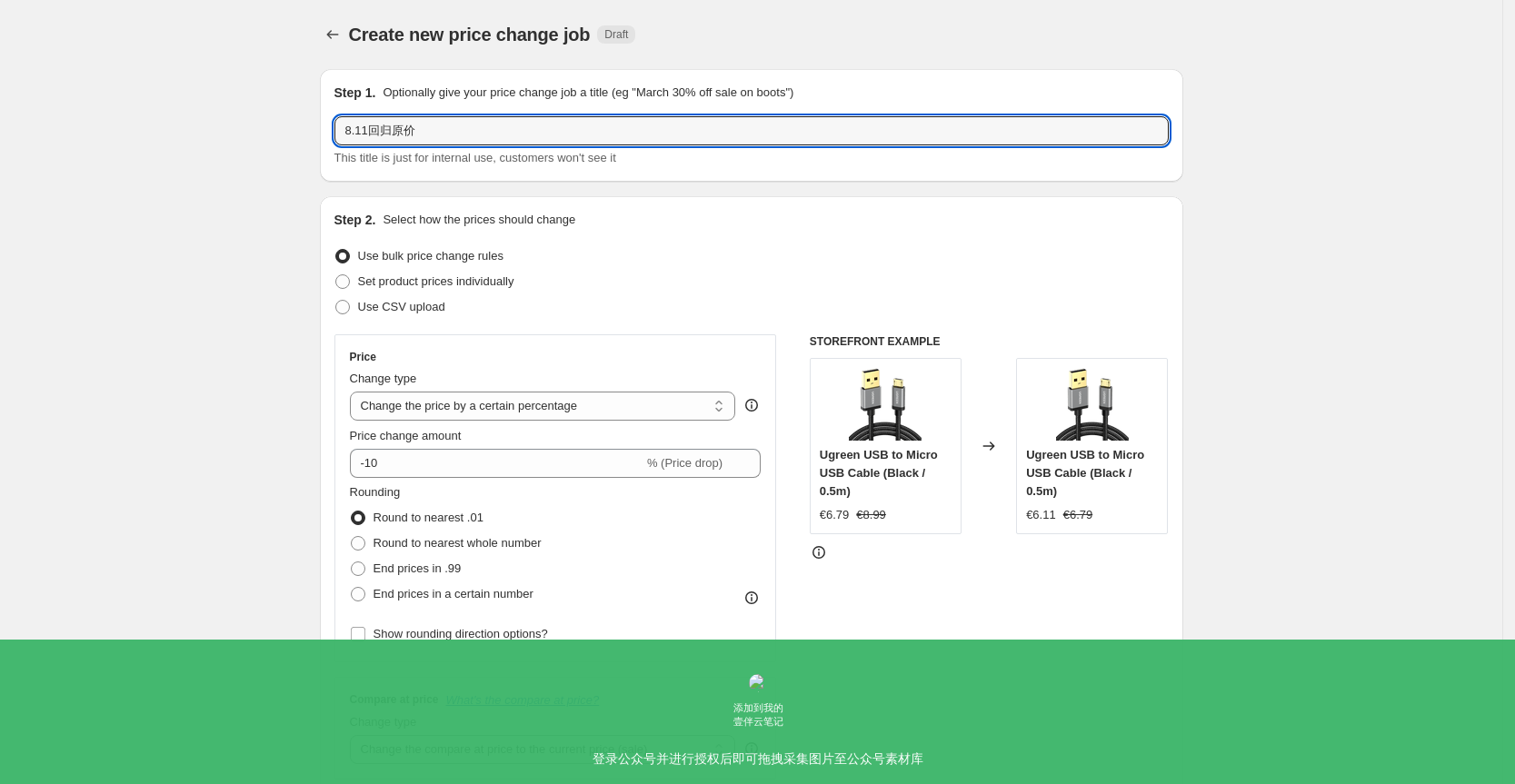 type on "8.11回归原价" 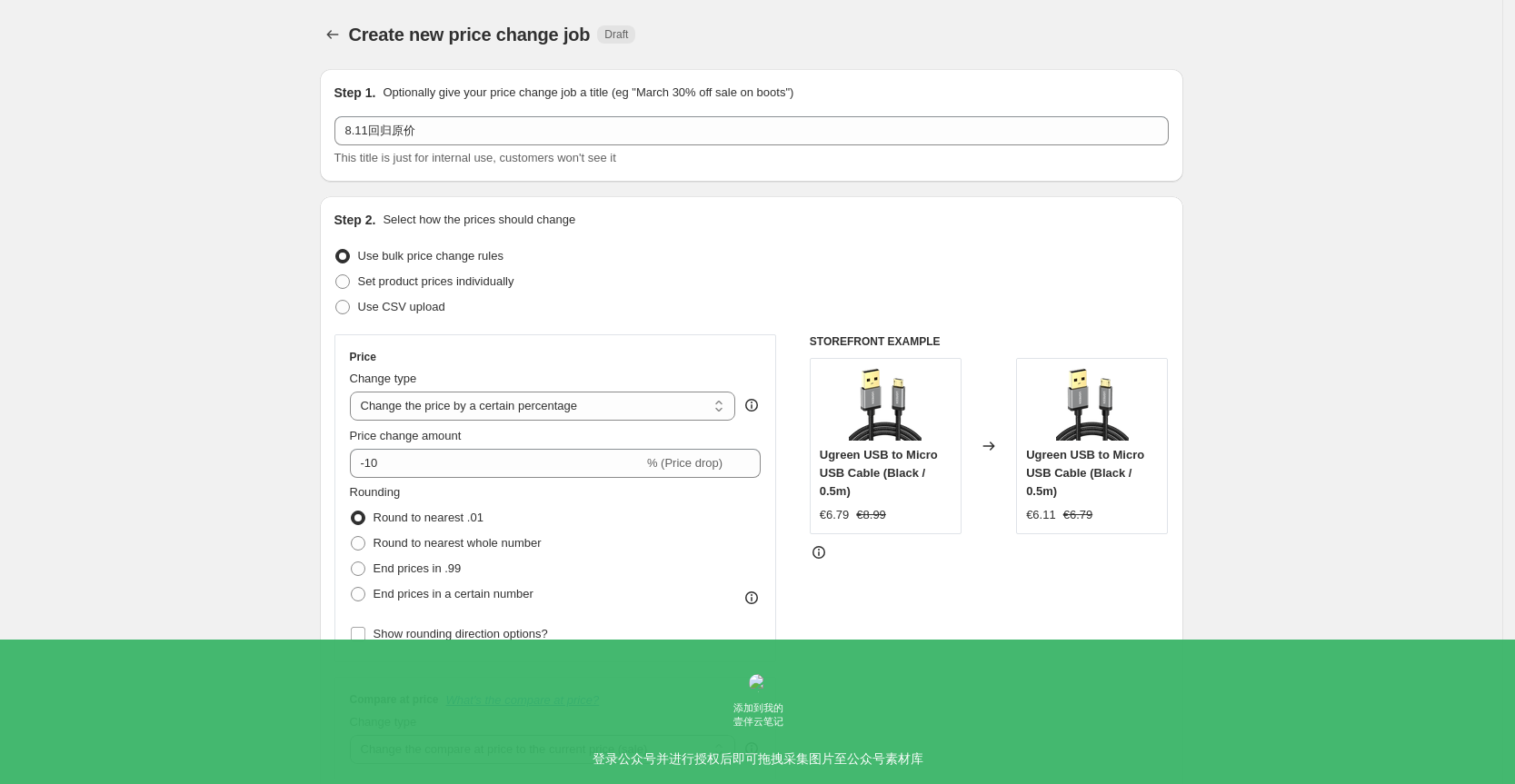 click on "Create new price change job. This page is ready Create new price change job Draft Step 1. Optionally give your price change job a title (eg "March 30% off sale on boots") 8.11回归原价 This title is just for internal use, customers won't see it Step 2. Select how the prices should change Use bulk price change rules Set product prices individually Use CSV upload Price Change type Change the price to a certain amount Change the price by a certain amount Change the price by a certain percentage Change the price to the current compare at price (price before sale) Change the price by a certain amount relative to the compare at price Change the price by a certain percentage relative to the compare at price Don't change the price Change the price by a certain percentage relative to the cost per item Change price to certain cost margin Change the price by a certain percentage Price change amount -10 % (Price drop) Rounding Round to nearest .01 Round to nearest whole number End prices in .99 Compare at price   FAQ" at bounding box center (751, 914) 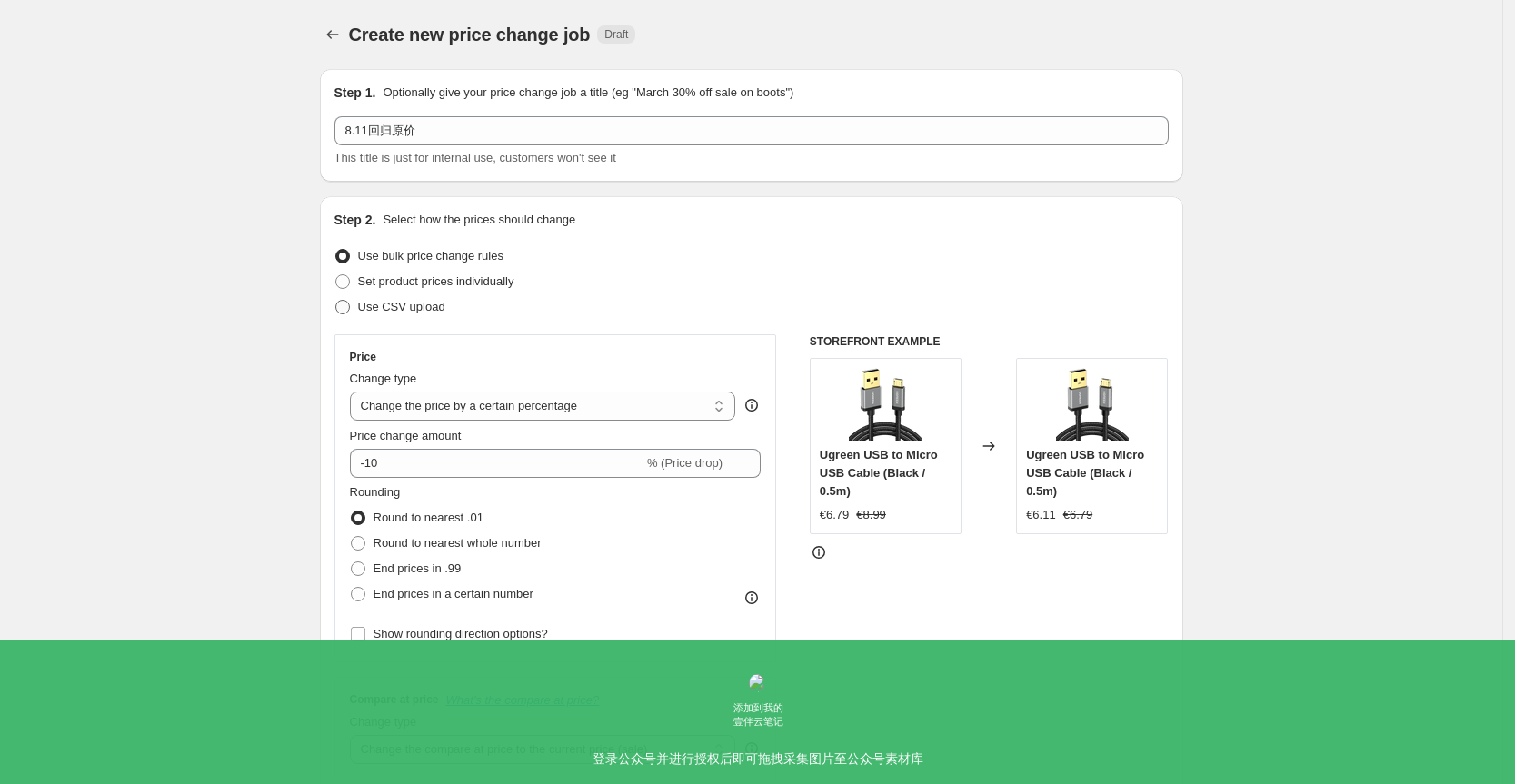 click on "Use CSV upload" at bounding box center [402, 306] 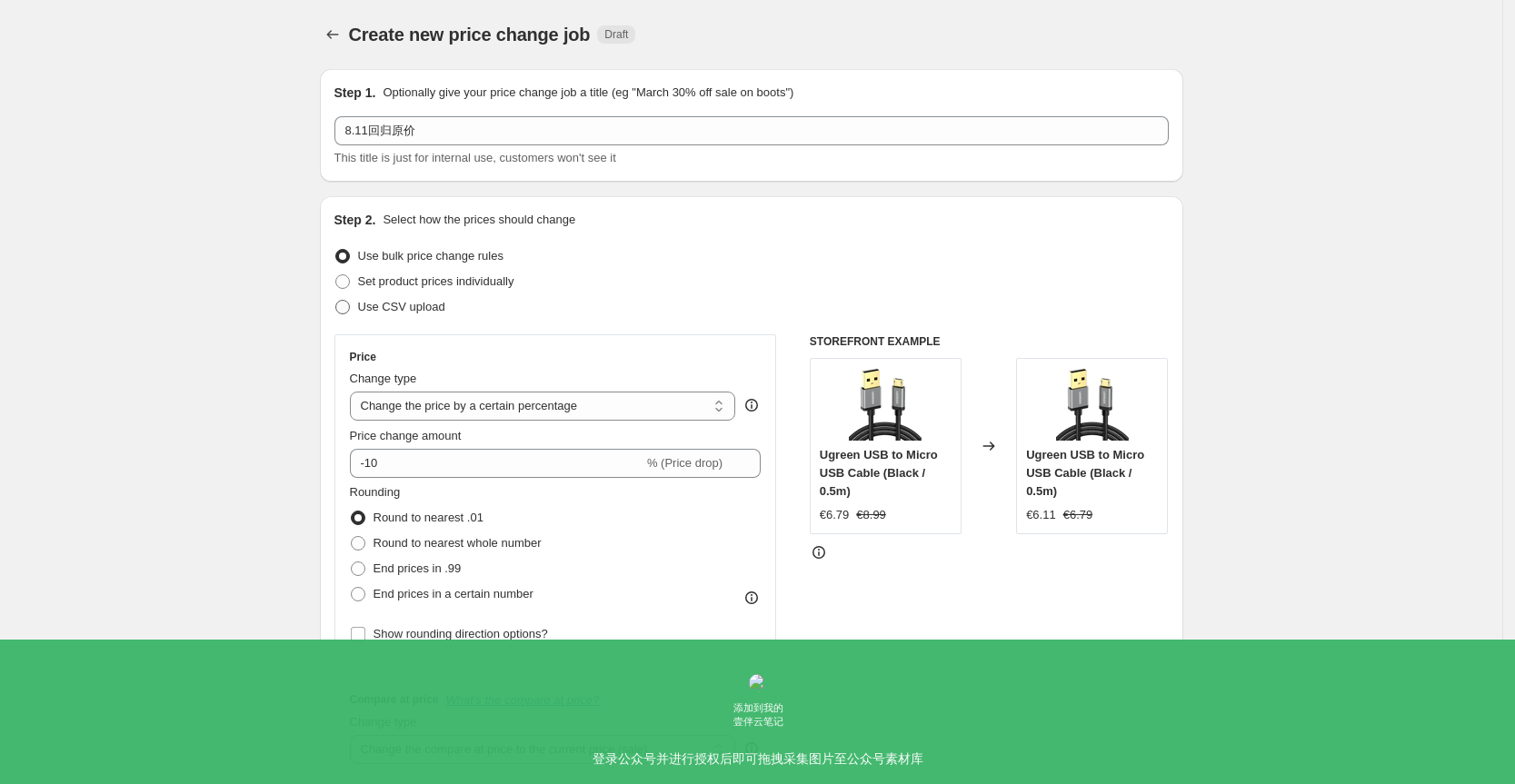 radio on "true" 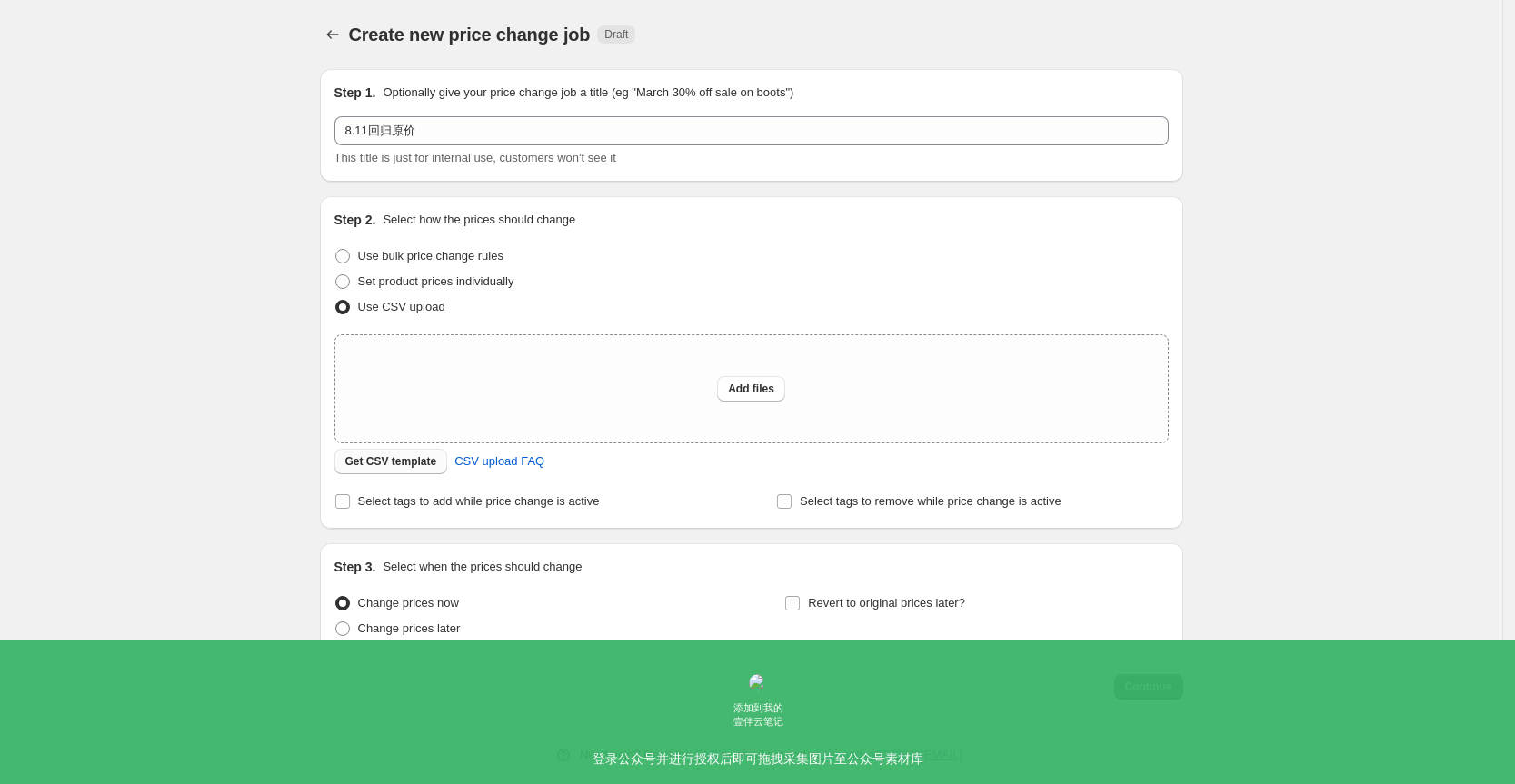 click on "Get CSV template" at bounding box center (391, 461) 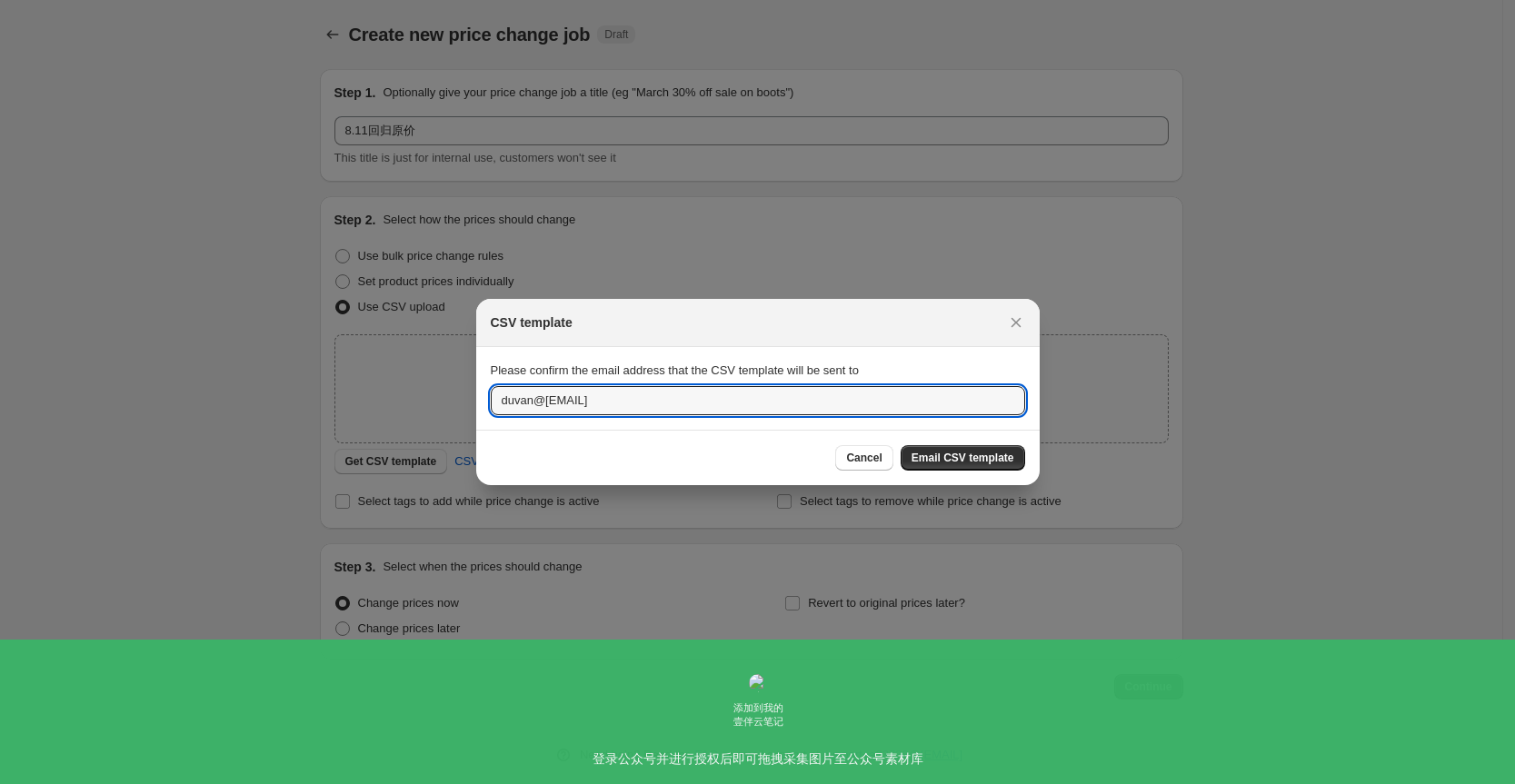 drag, startPoint x: 531, startPoint y: 403, endPoint x: 463, endPoint y: 407, distance: 68.11755 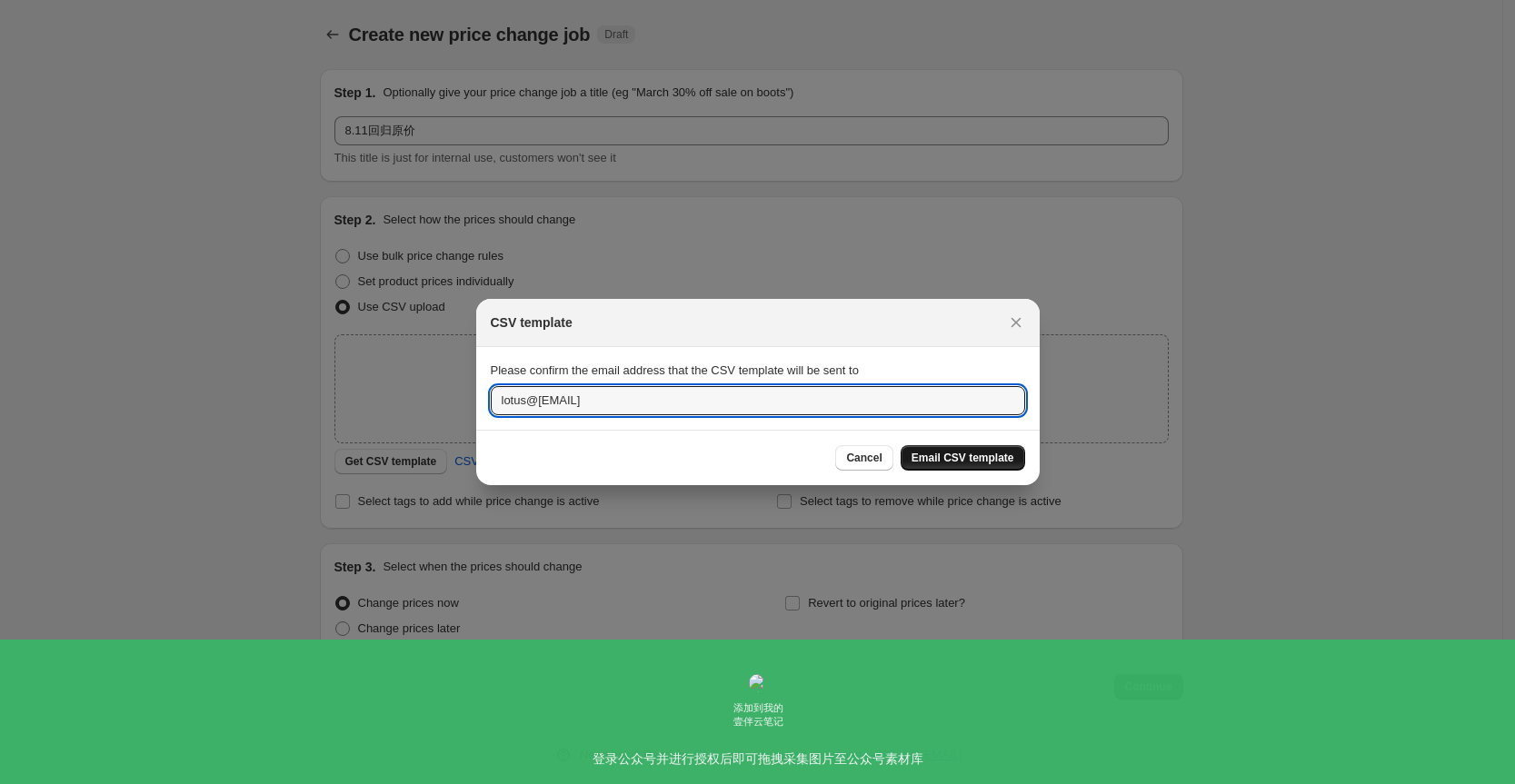 type on "lotus@[EMAIL]" 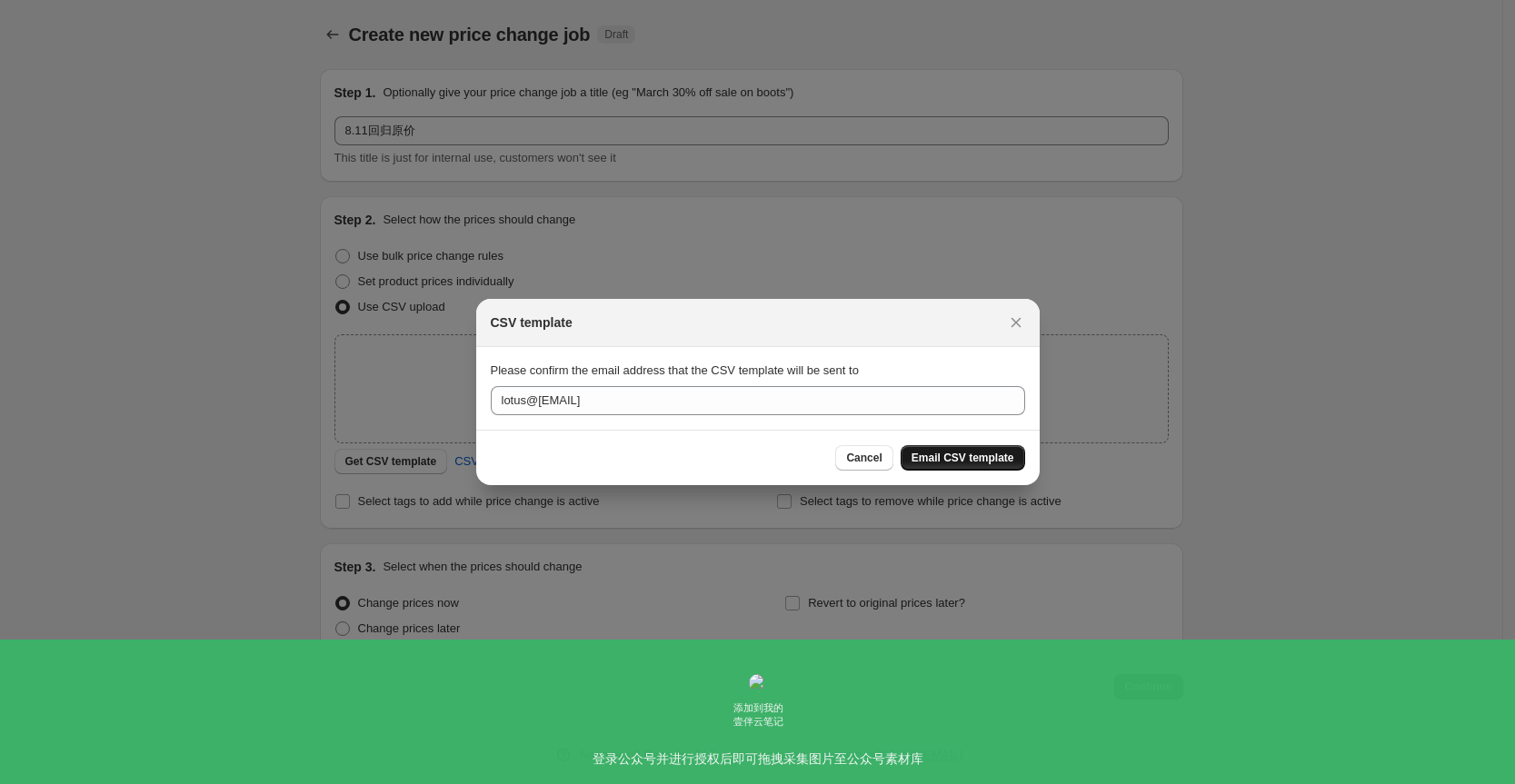 click on "Email CSV template" at bounding box center (962, 458) 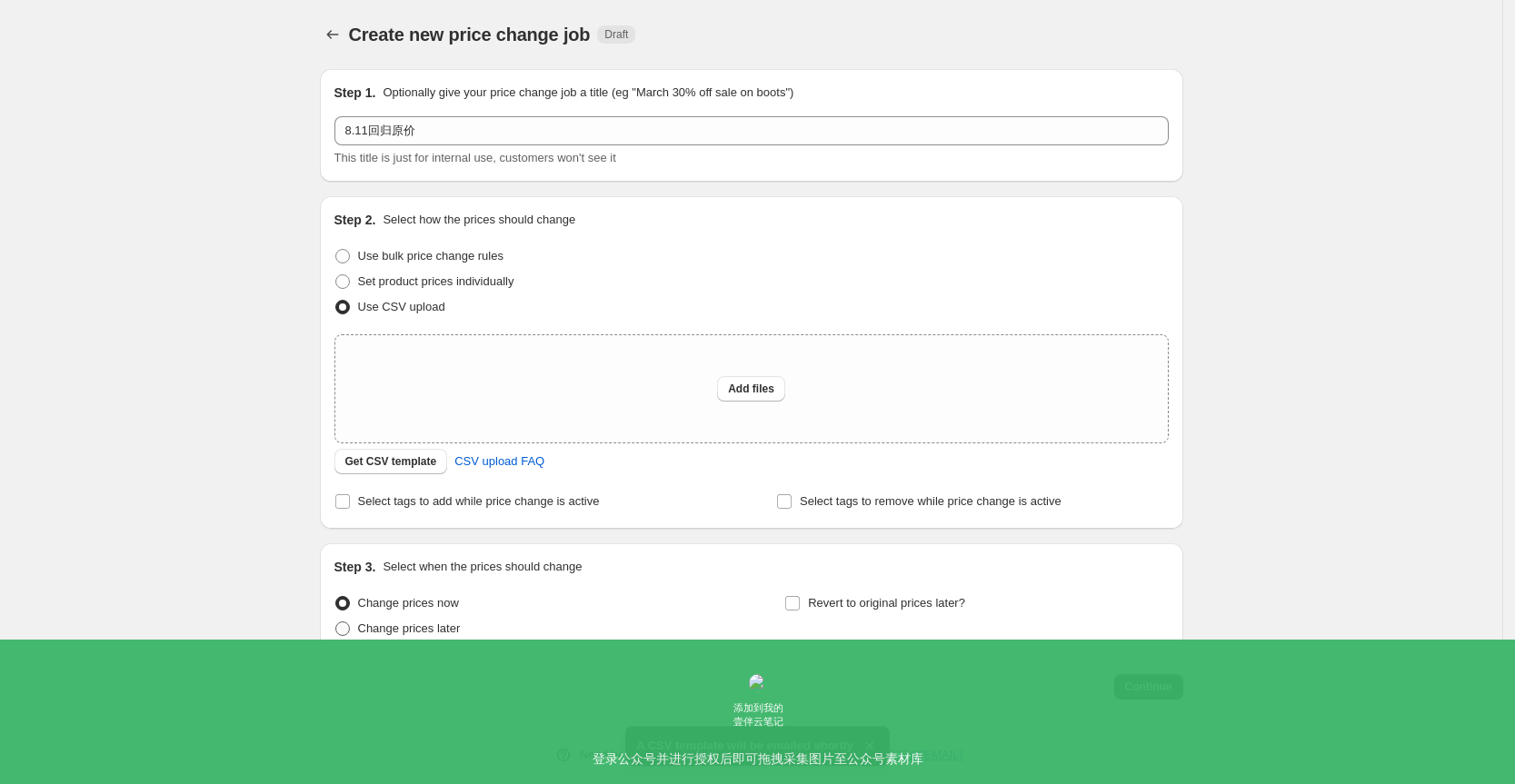 click on "Change prices later" at bounding box center [397, 629] 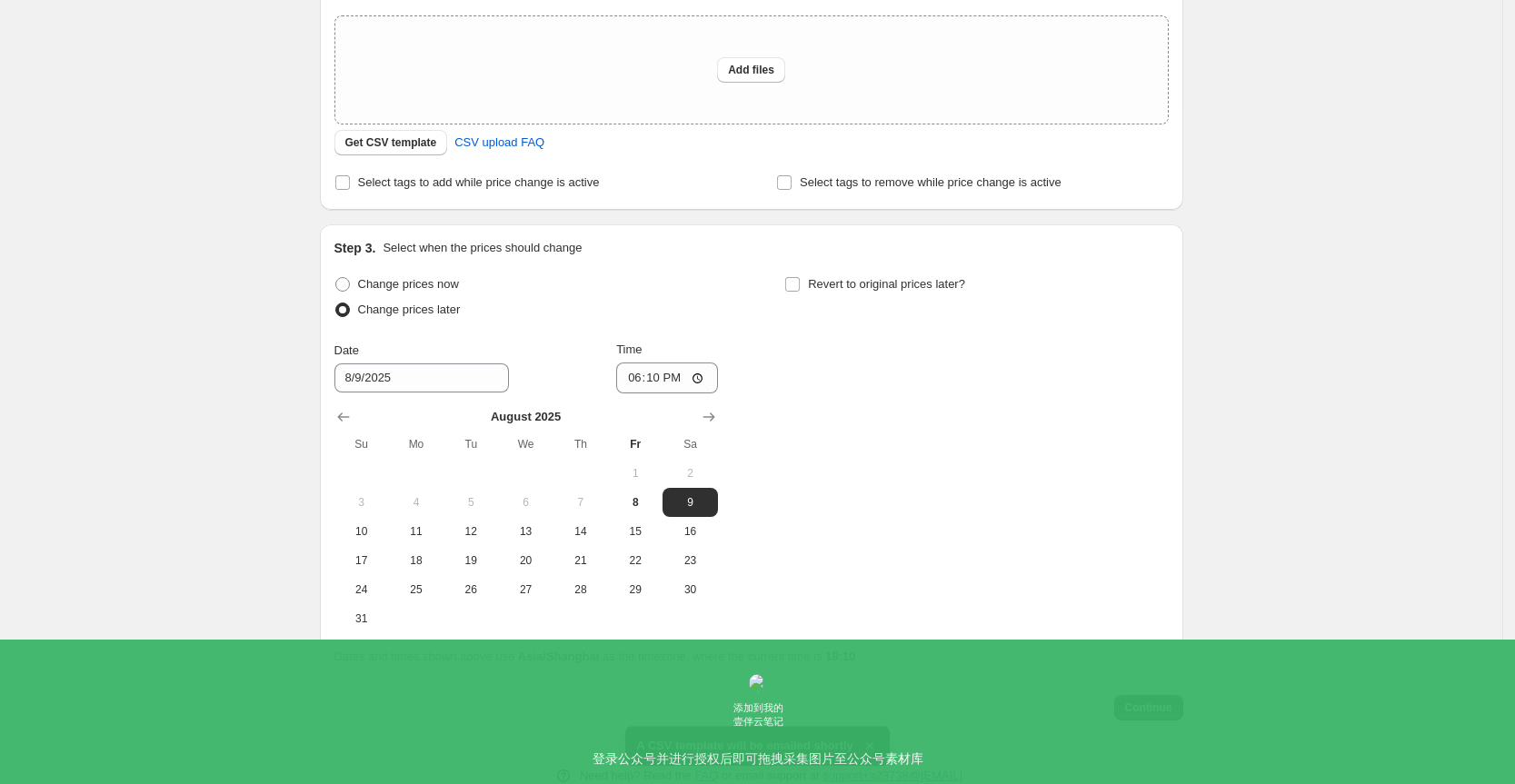 scroll, scrollTop: 366, scrollLeft: 0, axis: vertical 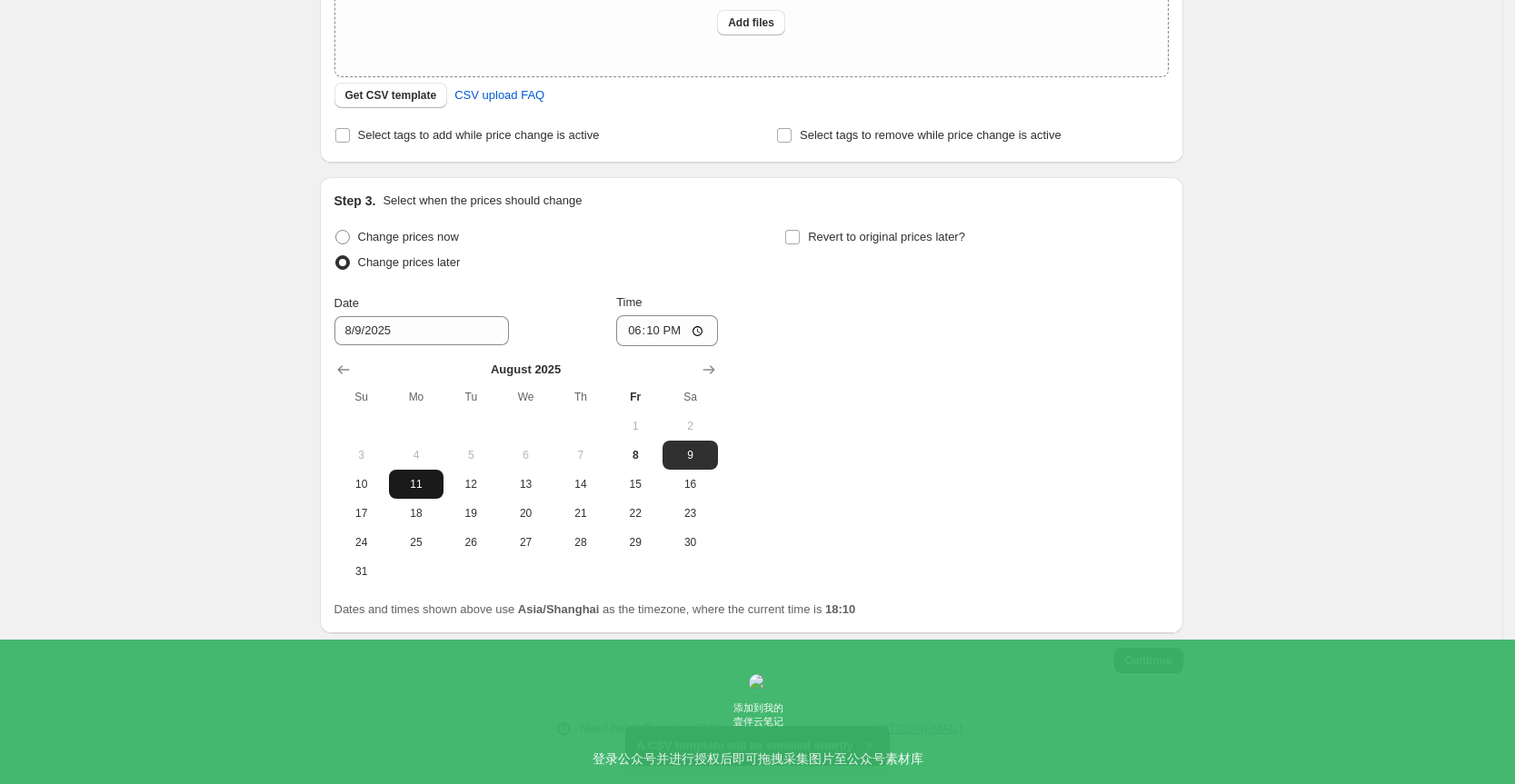 click on "11" at bounding box center [416, 484] 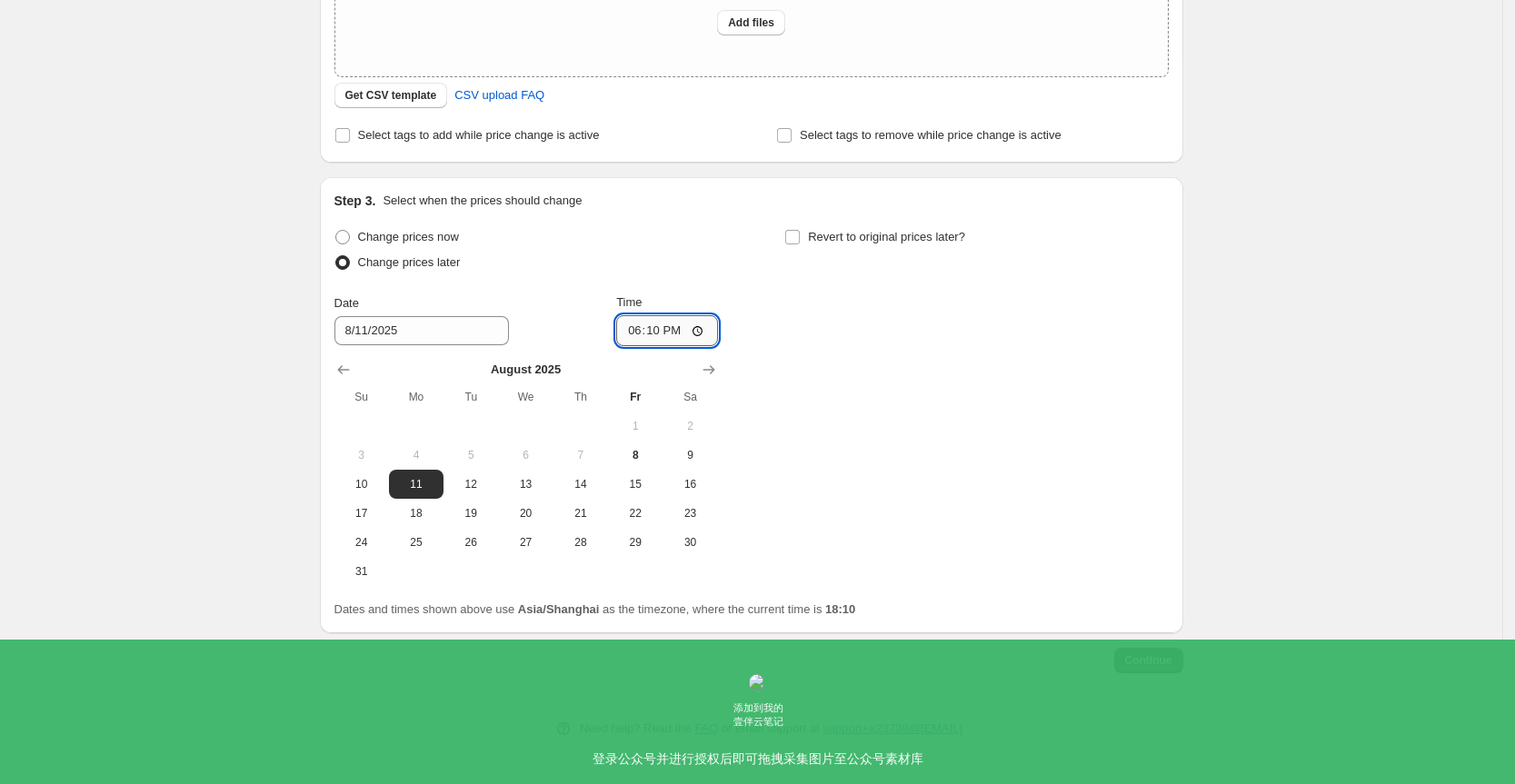 click on "18:10" at bounding box center (667, 331) 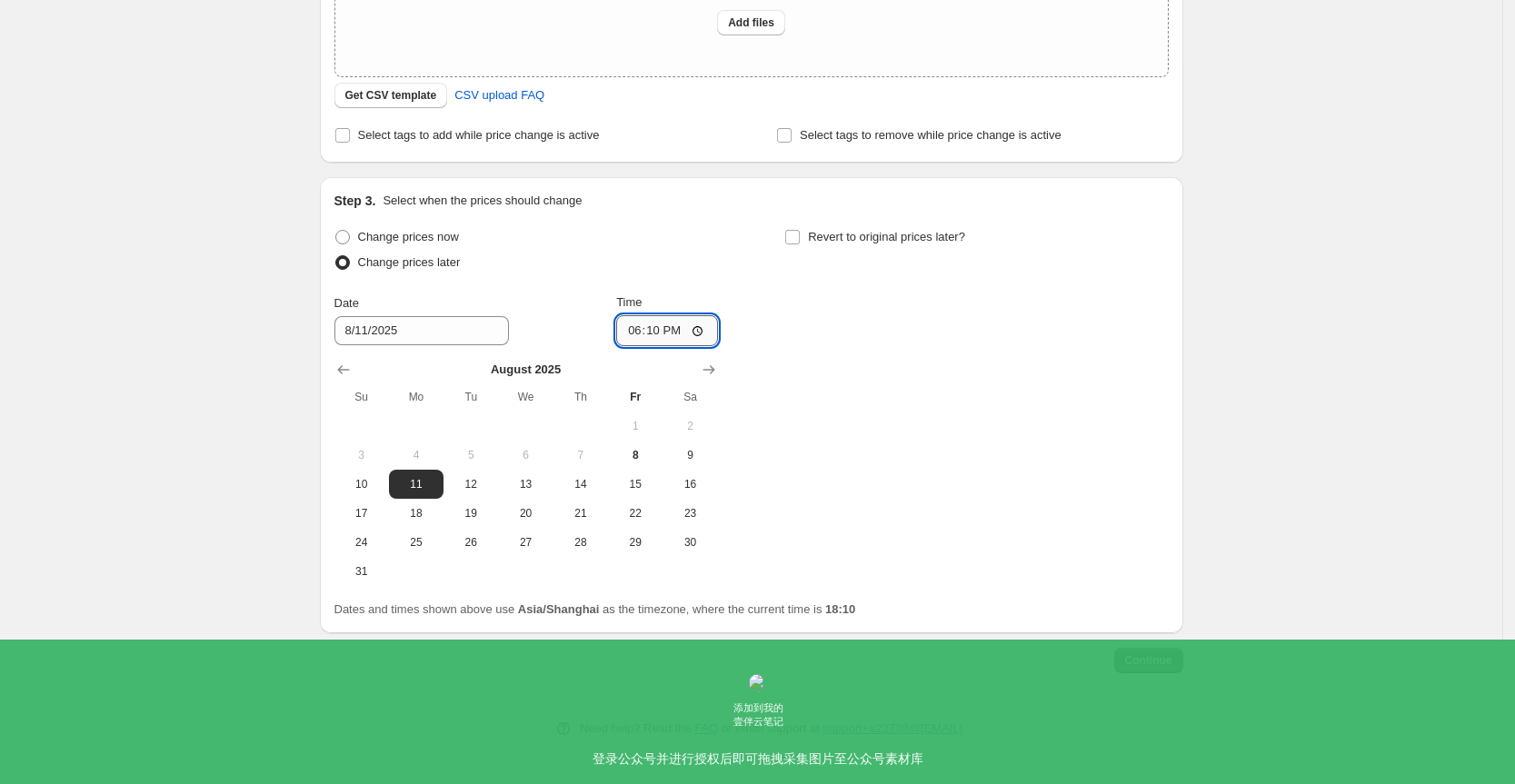 click on "18:10" at bounding box center (667, 331) 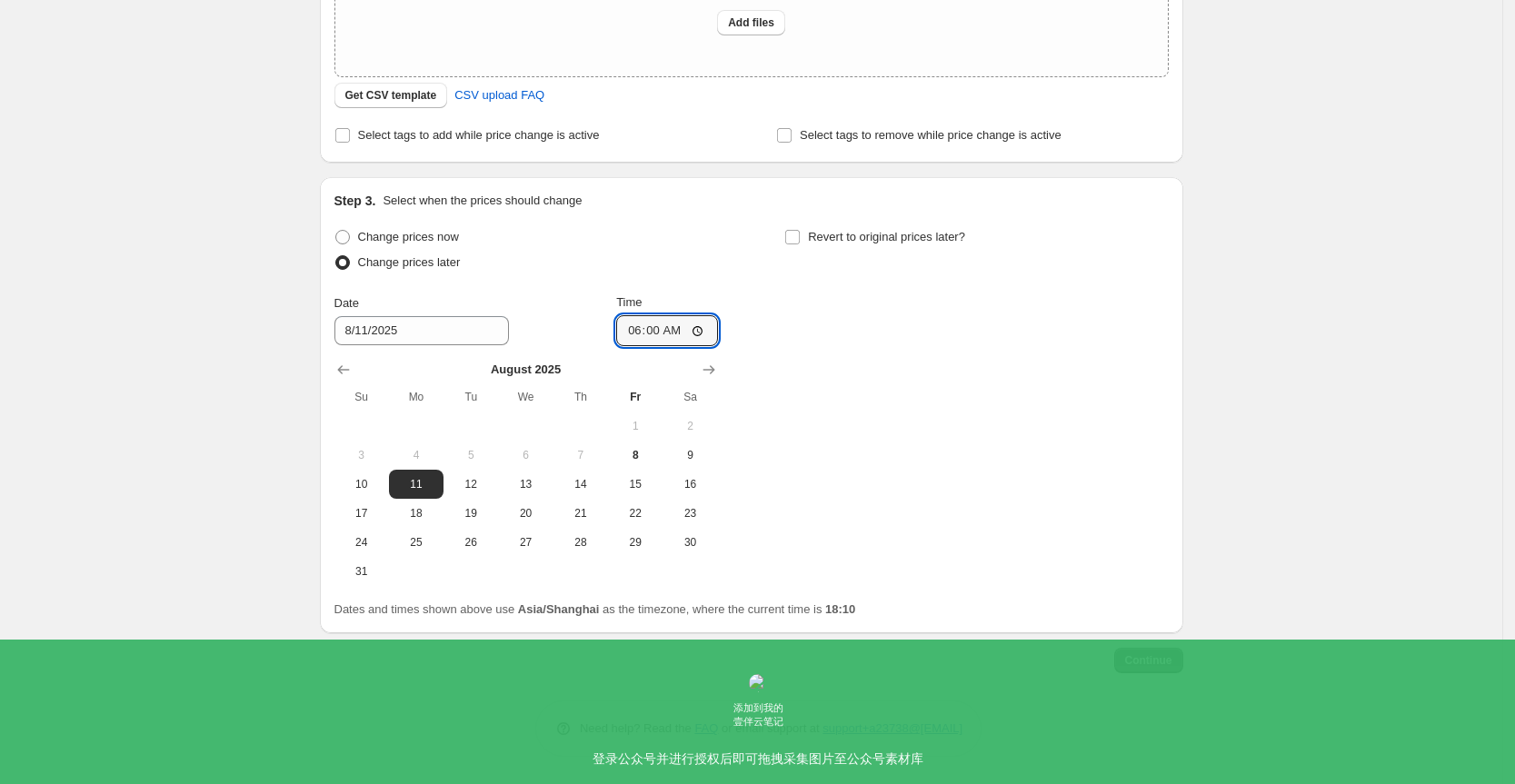 click on "Change prices now Change prices later Date 8/11/2025 Time 06:00 August   2025 Su Mo Tu We Th Fr Sa 1 2 3 4 5 6 7 8 9 10 11 12 13 14 15 16 17 18 19 20 21 22 23 24 25 26 27 28 29 30 31 Revert to original prices later?" at bounding box center [752, 405] 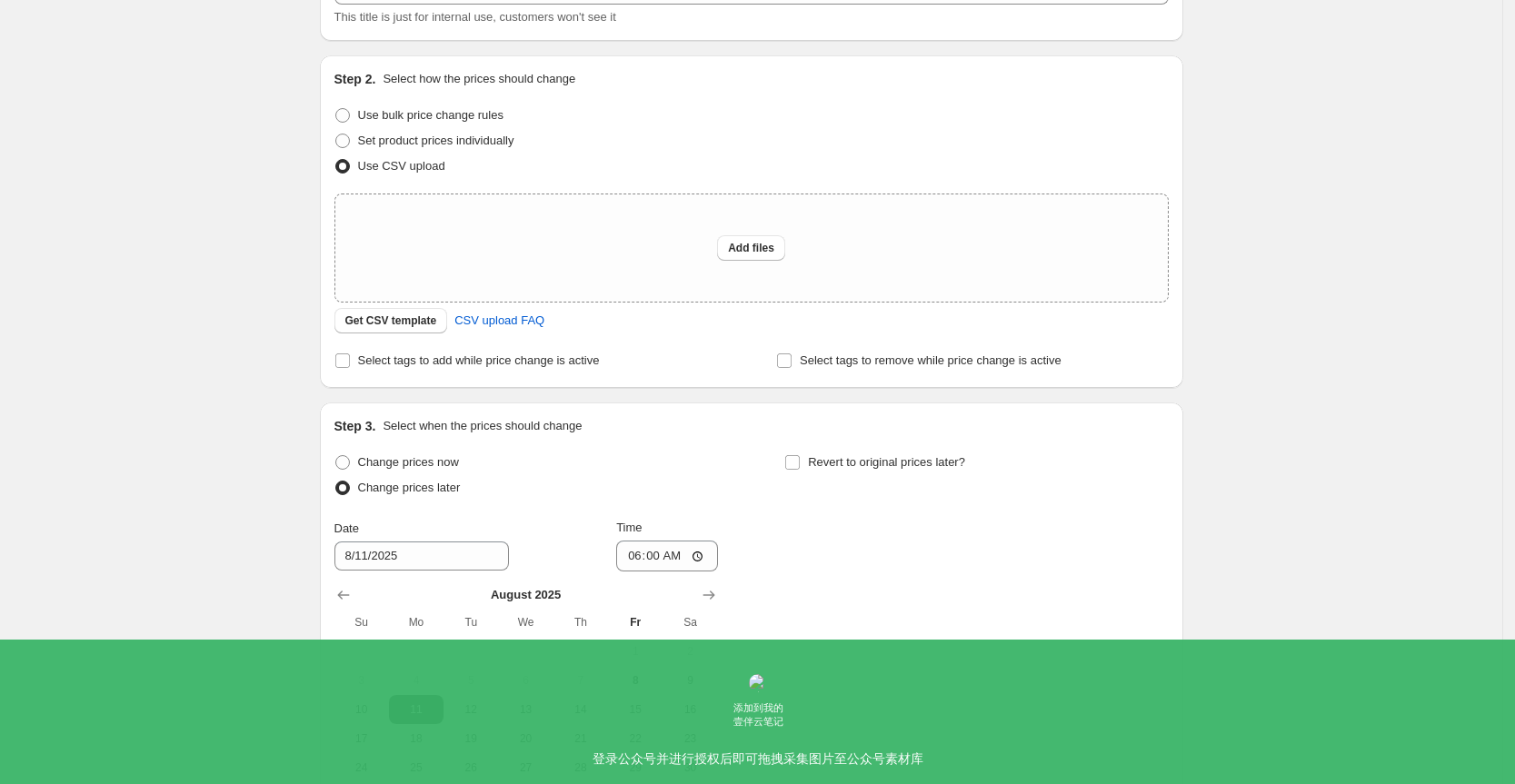 scroll, scrollTop: 124, scrollLeft: 0, axis: vertical 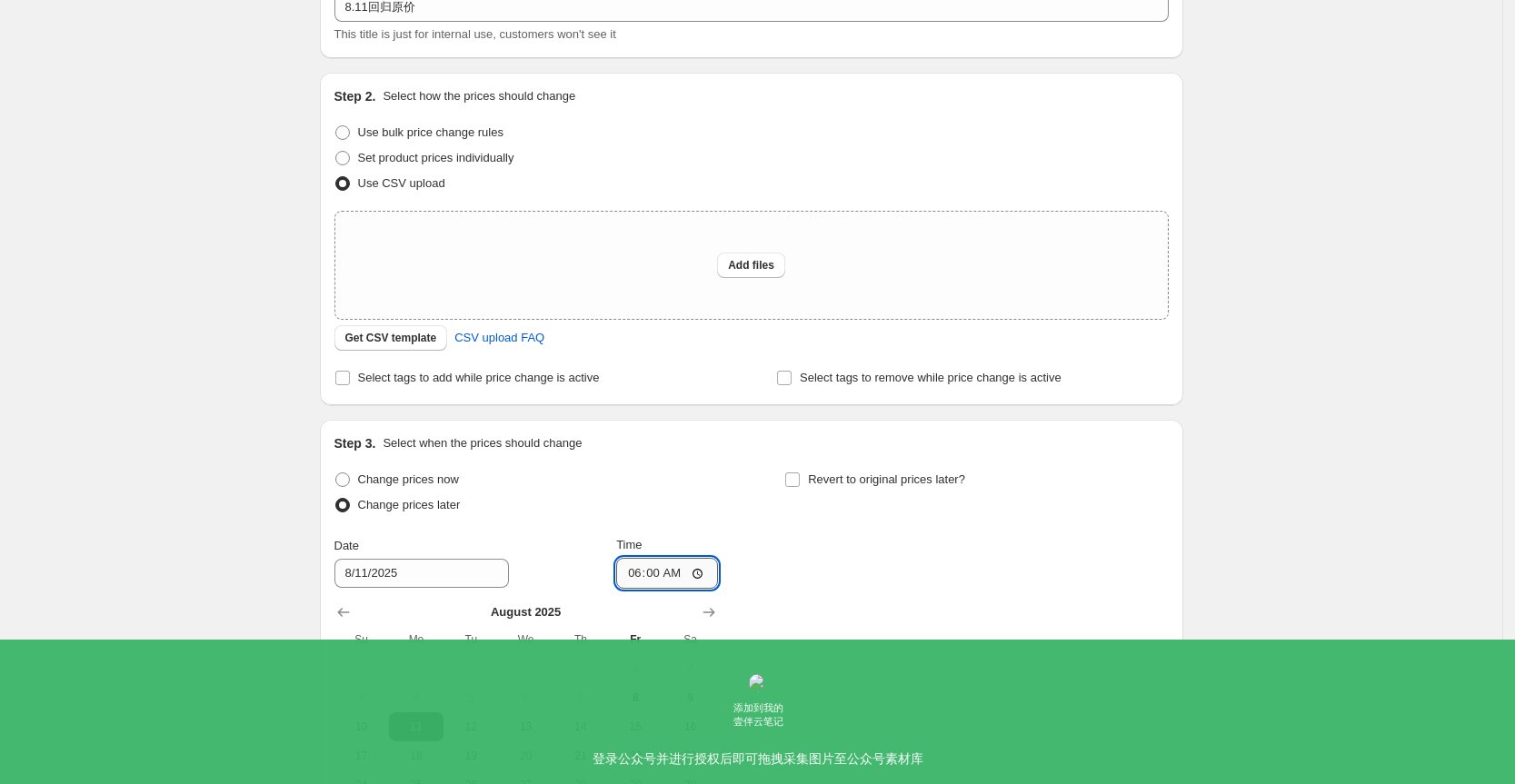 click on "06:00" at bounding box center [667, 573] 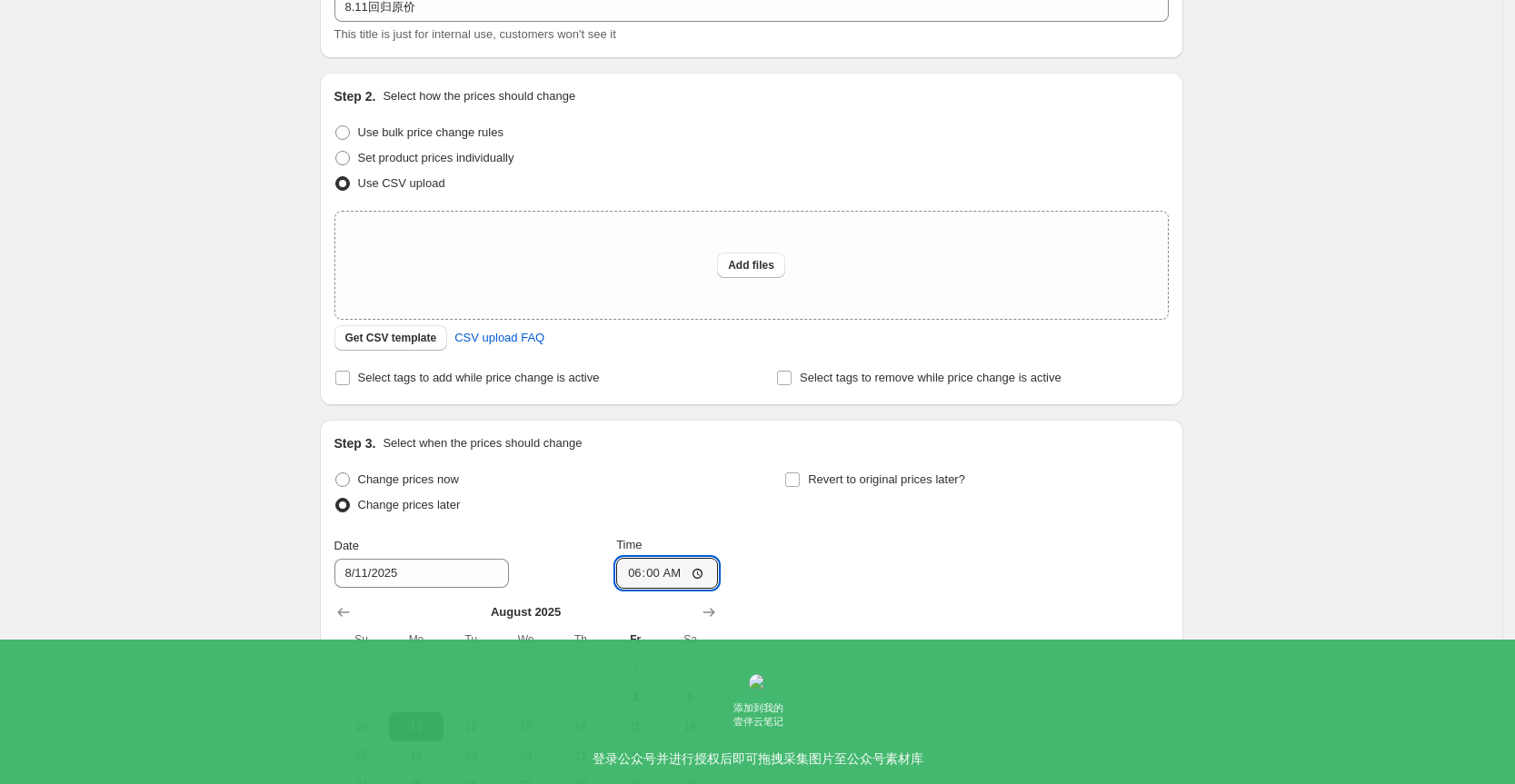 click on "Change prices now Change prices later Date 8/11/2025 Time 06:00 August   2025 Su Mo Tu We Th Fr Sa 1 2 3 4 5 6 7 8 9 10 11 12 13 14 15 16 17 18 19 20 21 22 23 24 25 26 27 28 29 30 31 Revert to original prices later?" at bounding box center [752, 648] 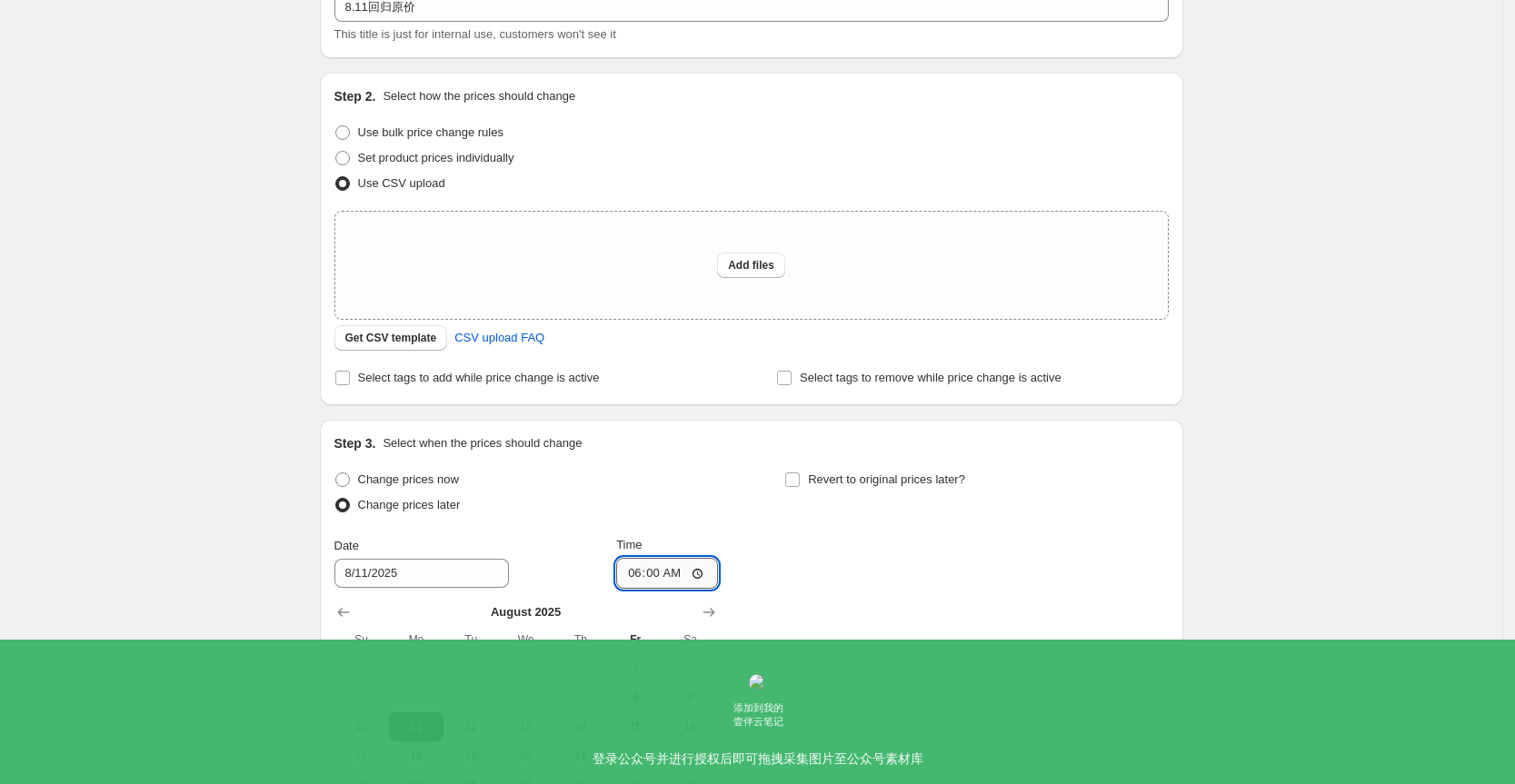 click on "06:00" at bounding box center [667, 573] 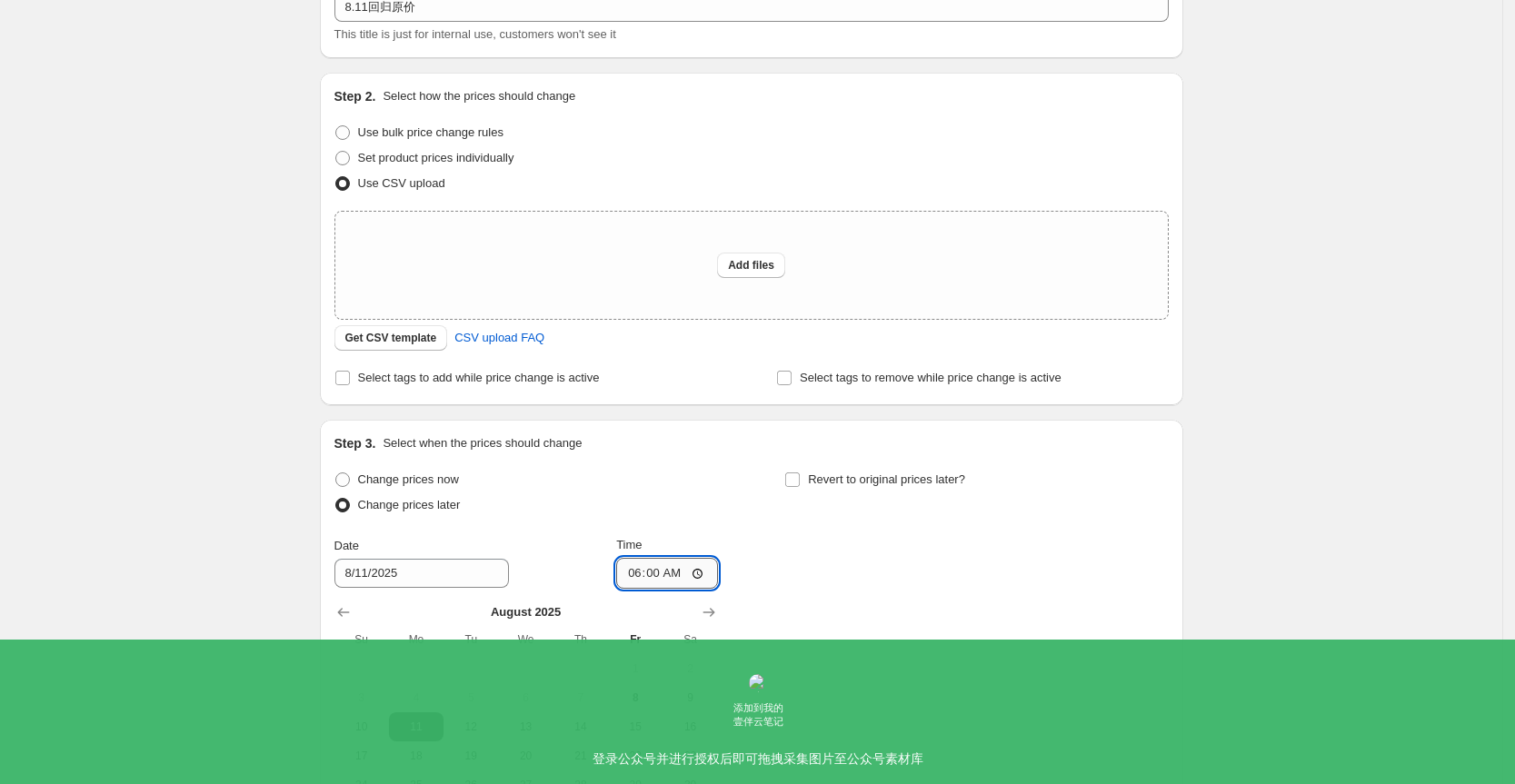 scroll, scrollTop: 245, scrollLeft: 0, axis: vertical 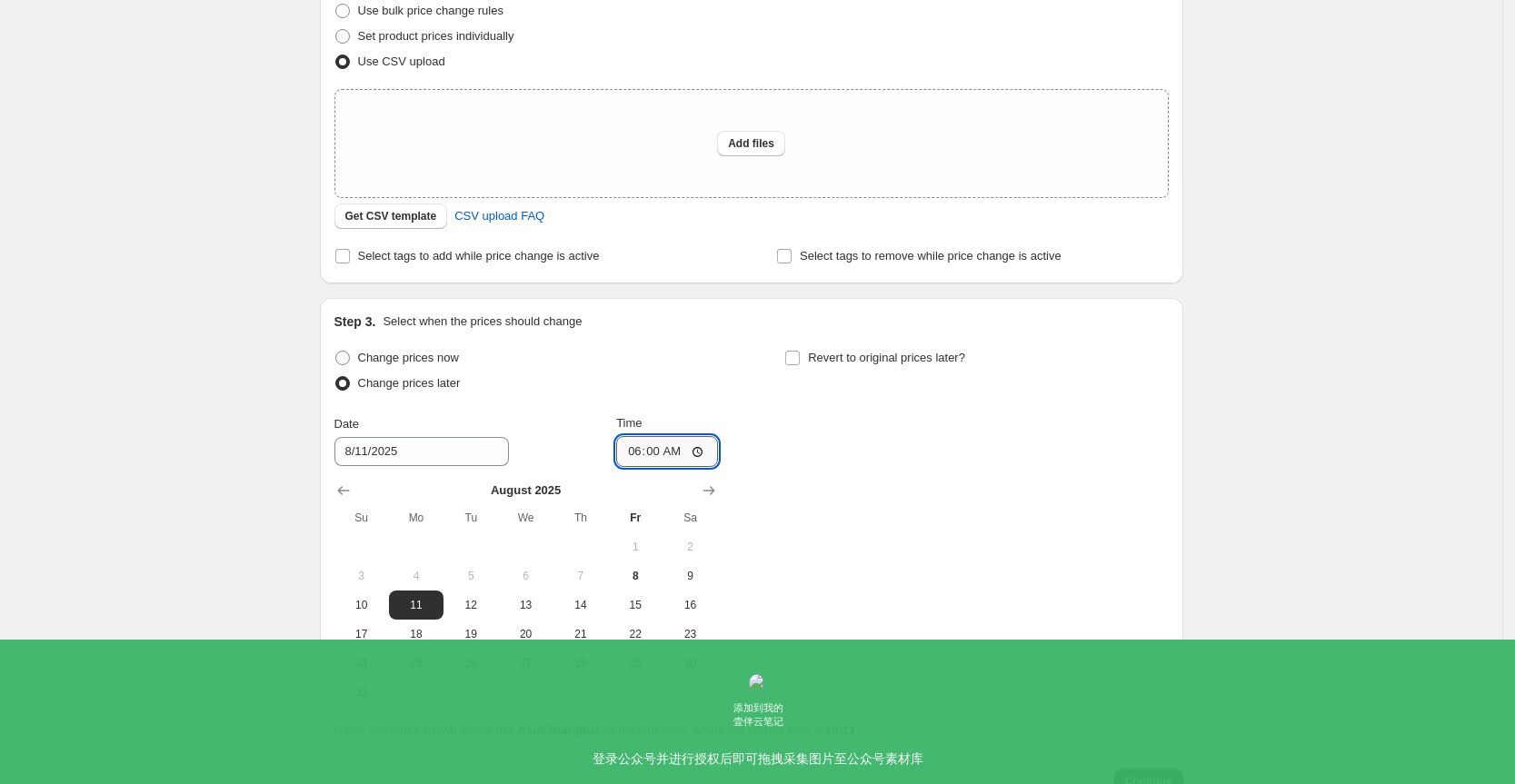 click on "06:00" at bounding box center [667, 452] 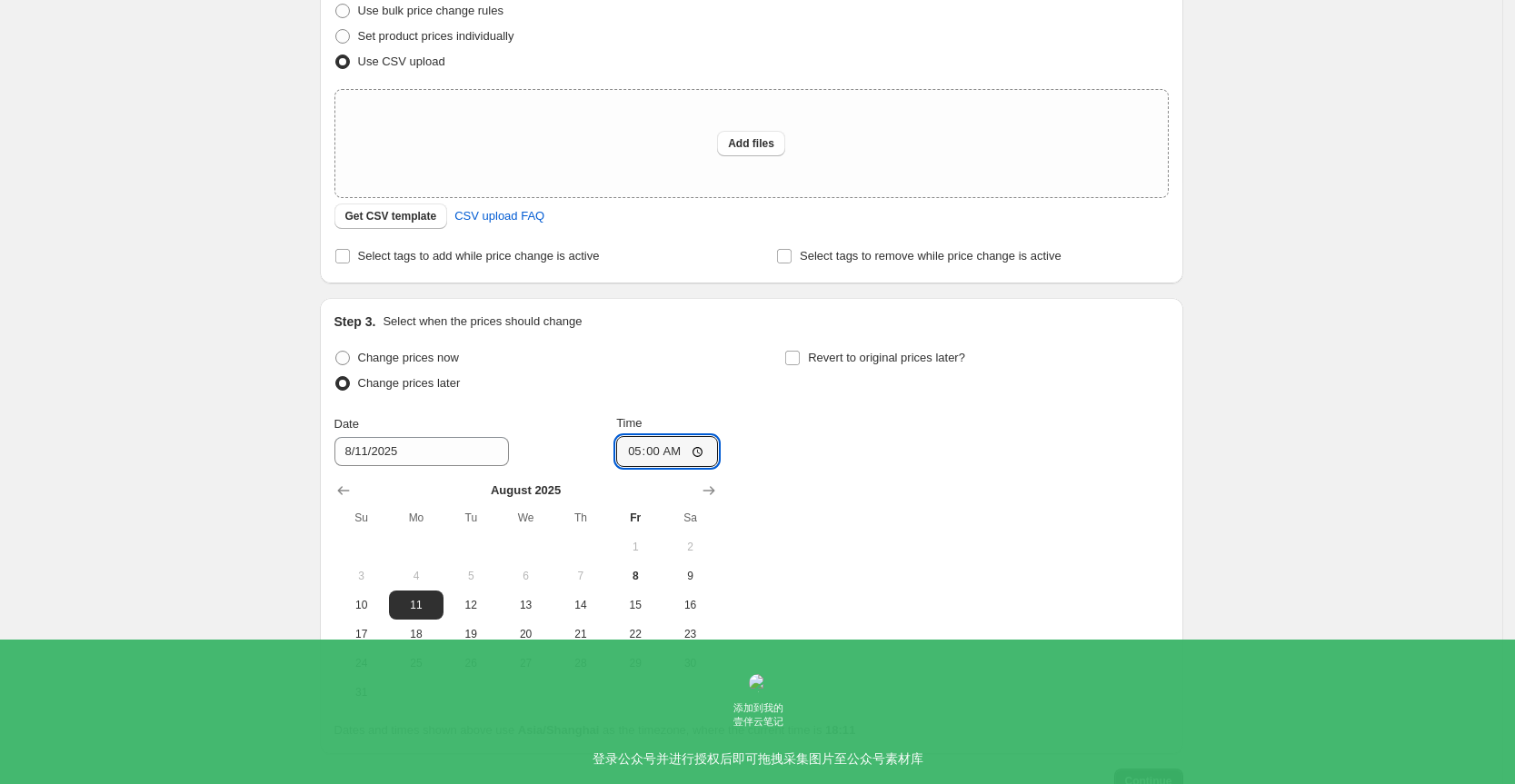 click on "Change prices now Change prices later Date 8/11/2025 Time 05:00 August   2025 Su Mo Tu We Th Fr Sa 1 2 3 4 5 6 7 8 9 10 11 12 13 14 15 16 17 18 19 20 21 22 23 24 25 26 27 28 29 30 31 Revert to original prices later?" at bounding box center (752, 526) 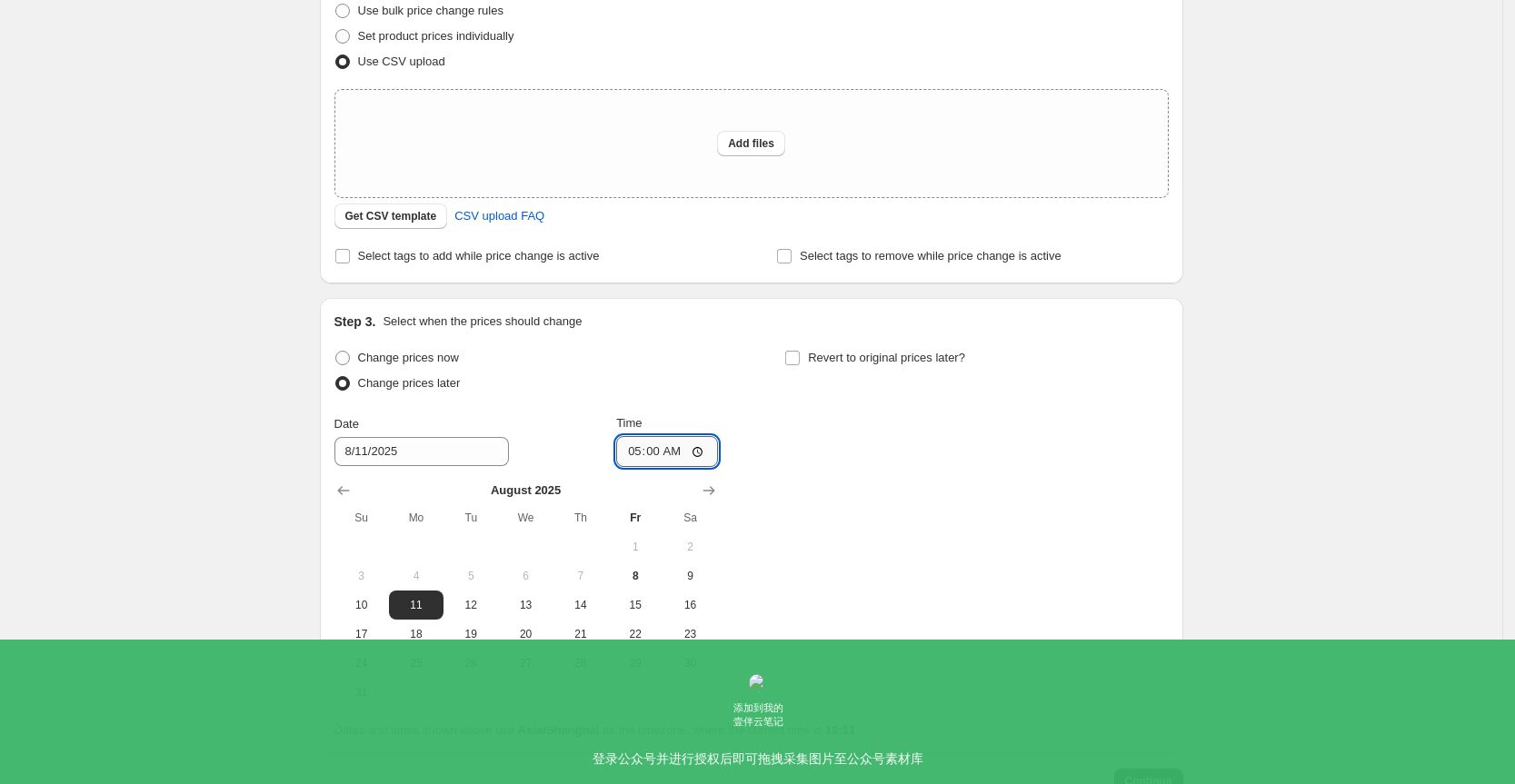 click on "05:00" at bounding box center (667, 452) 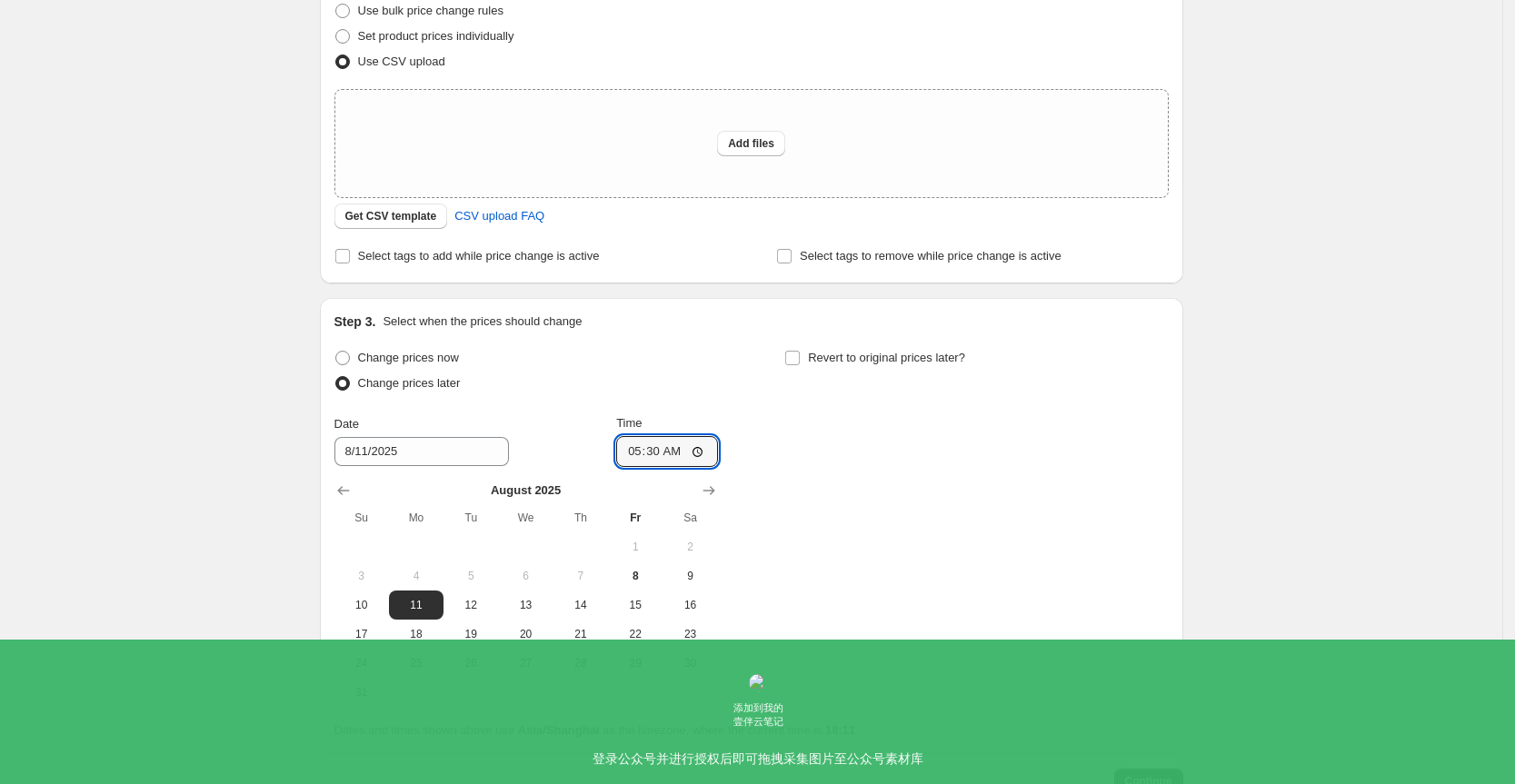type on "05:30" 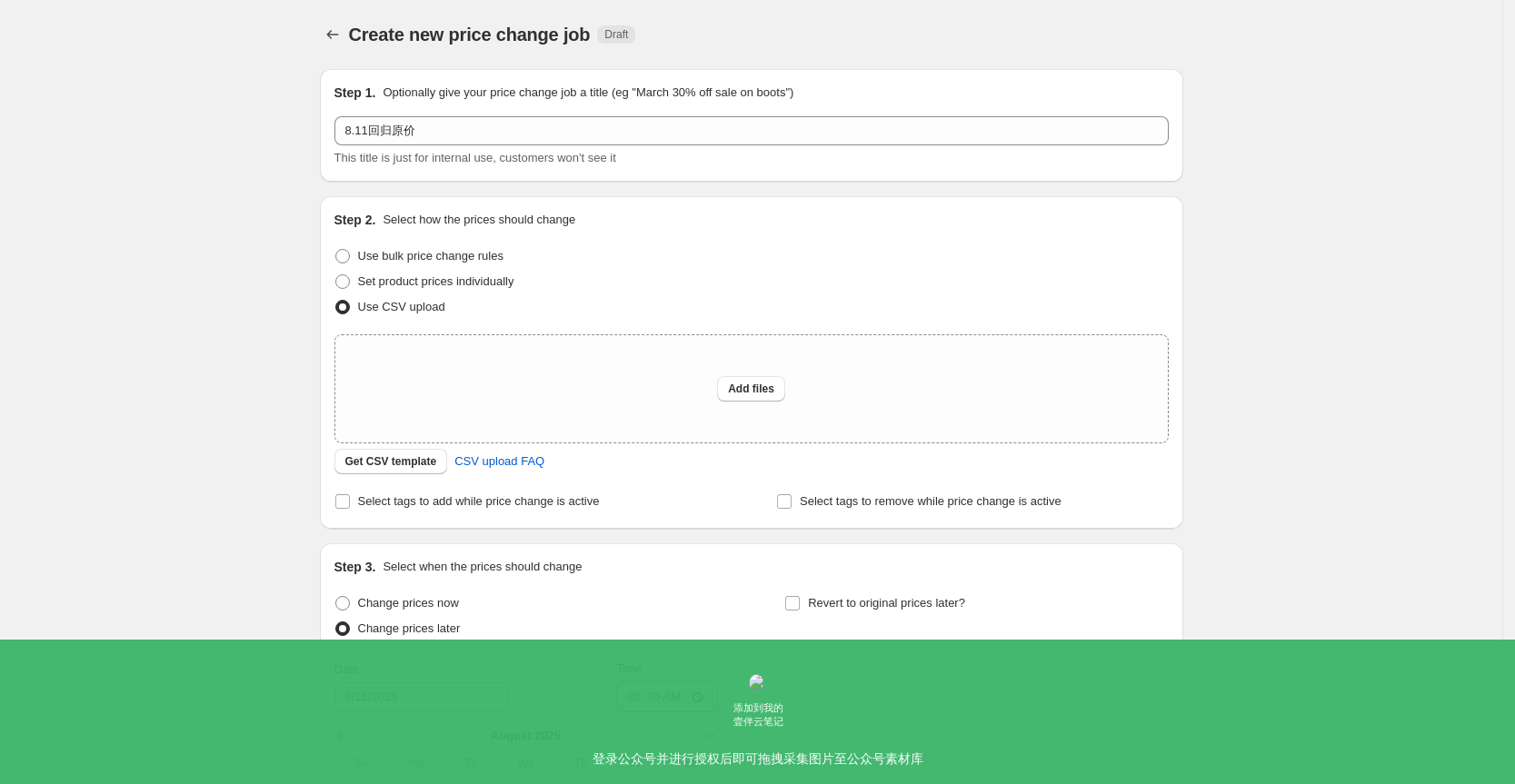 scroll, scrollTop: 0, scrollLeft: 0, axis: both 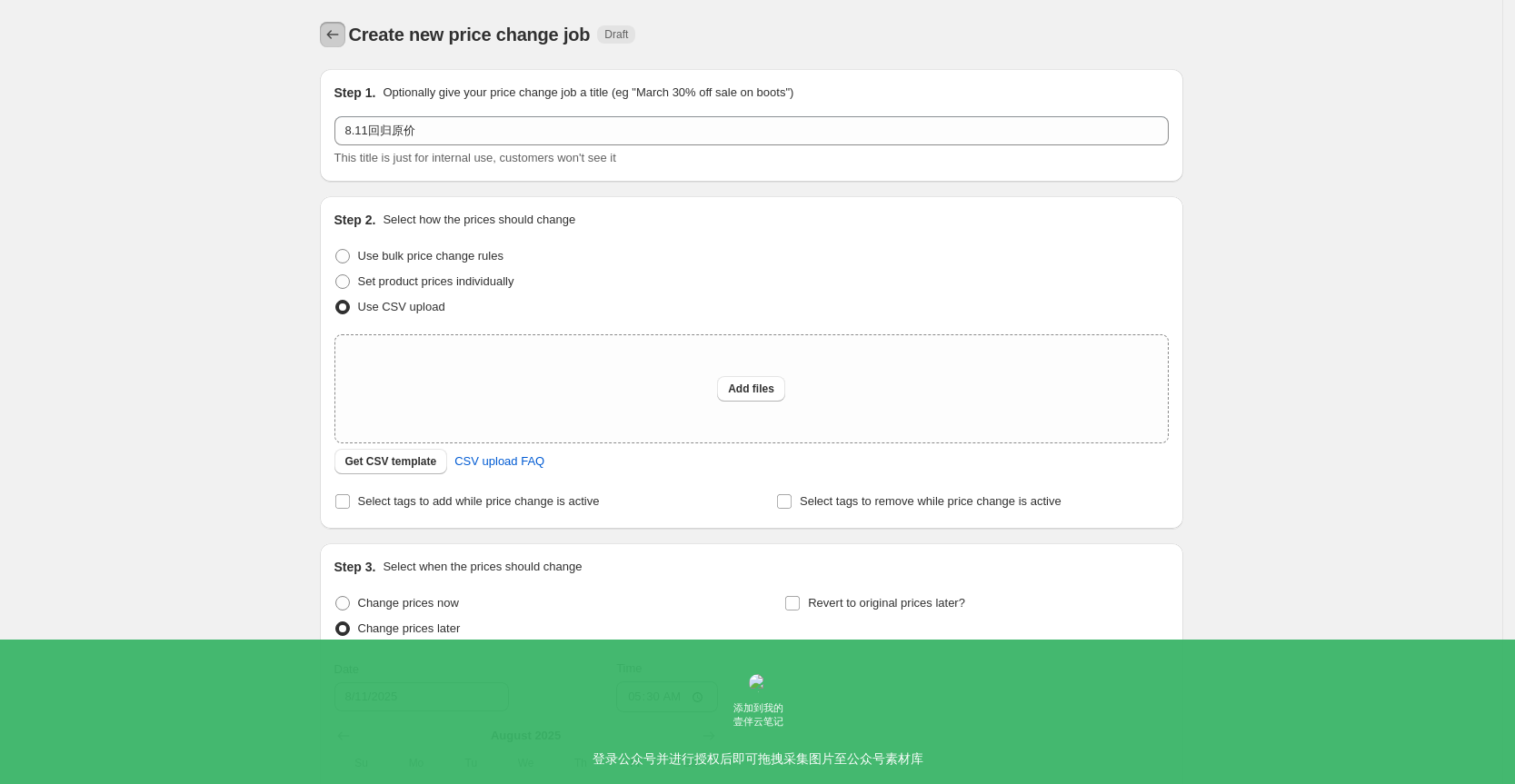 click at bounding box center (333, 35) 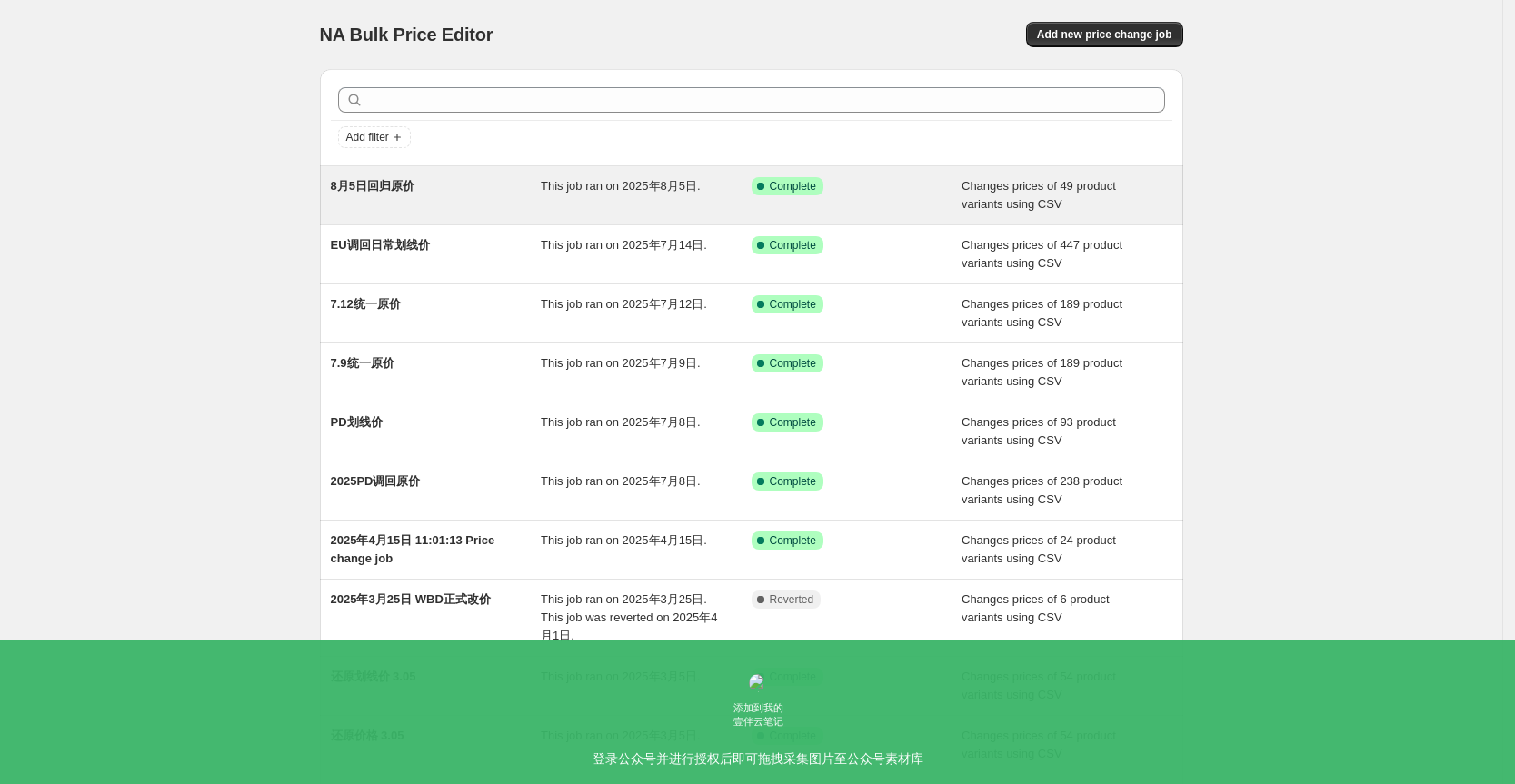 click on "Success Complete Complete" at bounding box center [843, 186] 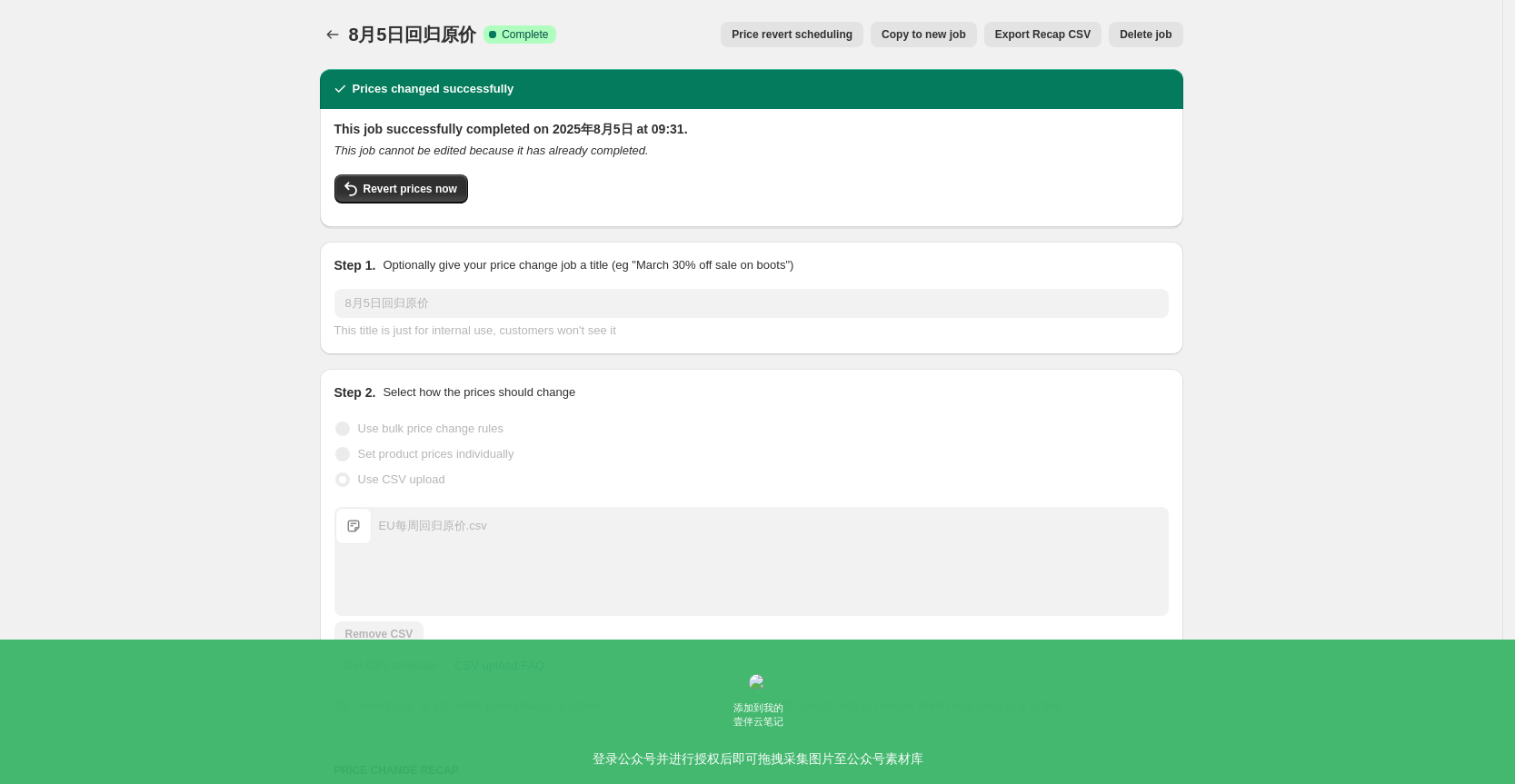click on "Copy to new job" at bounding box center (923, 35) 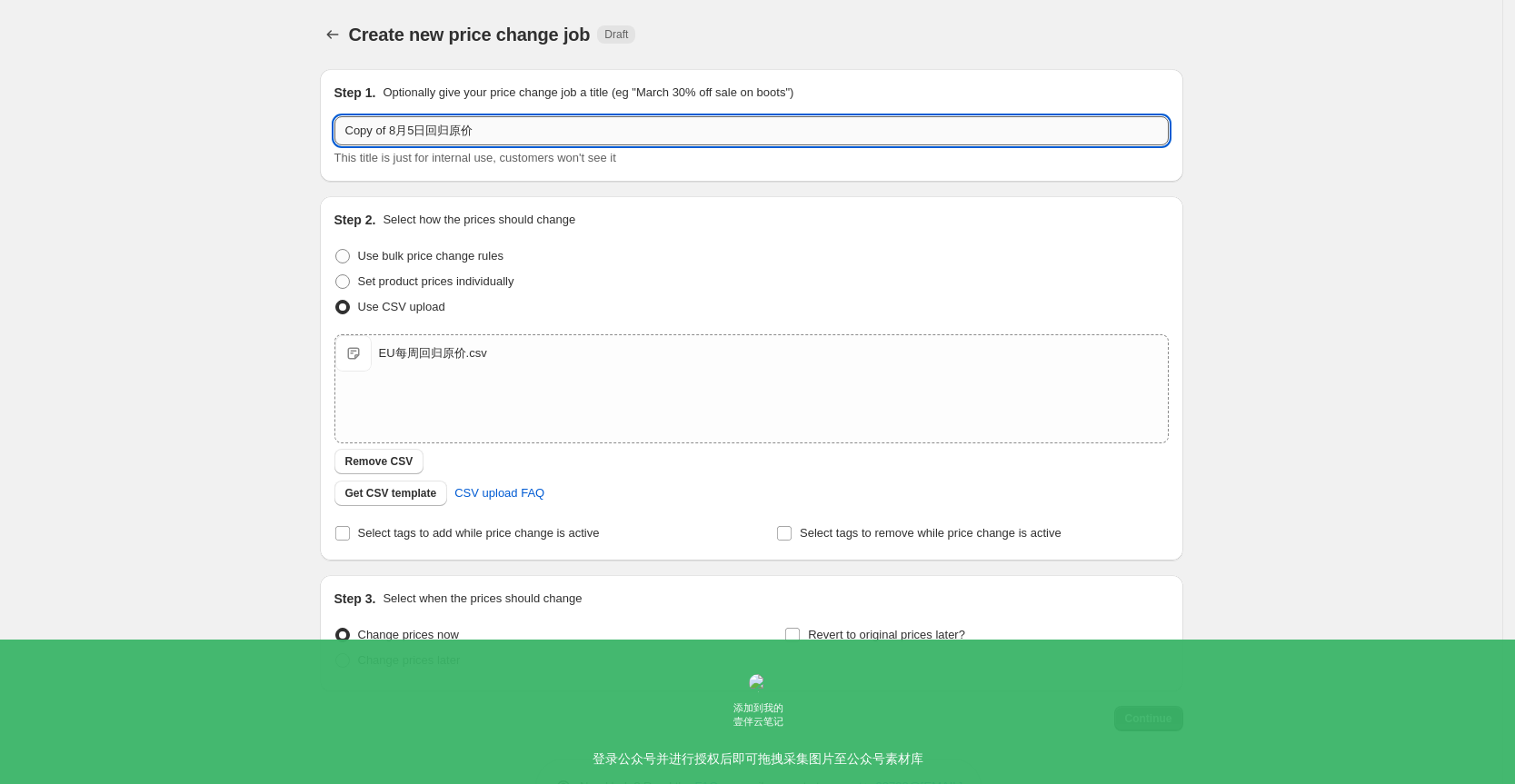 click on "Copy of 8月5日回归原价" at bounding box center (752, 131) 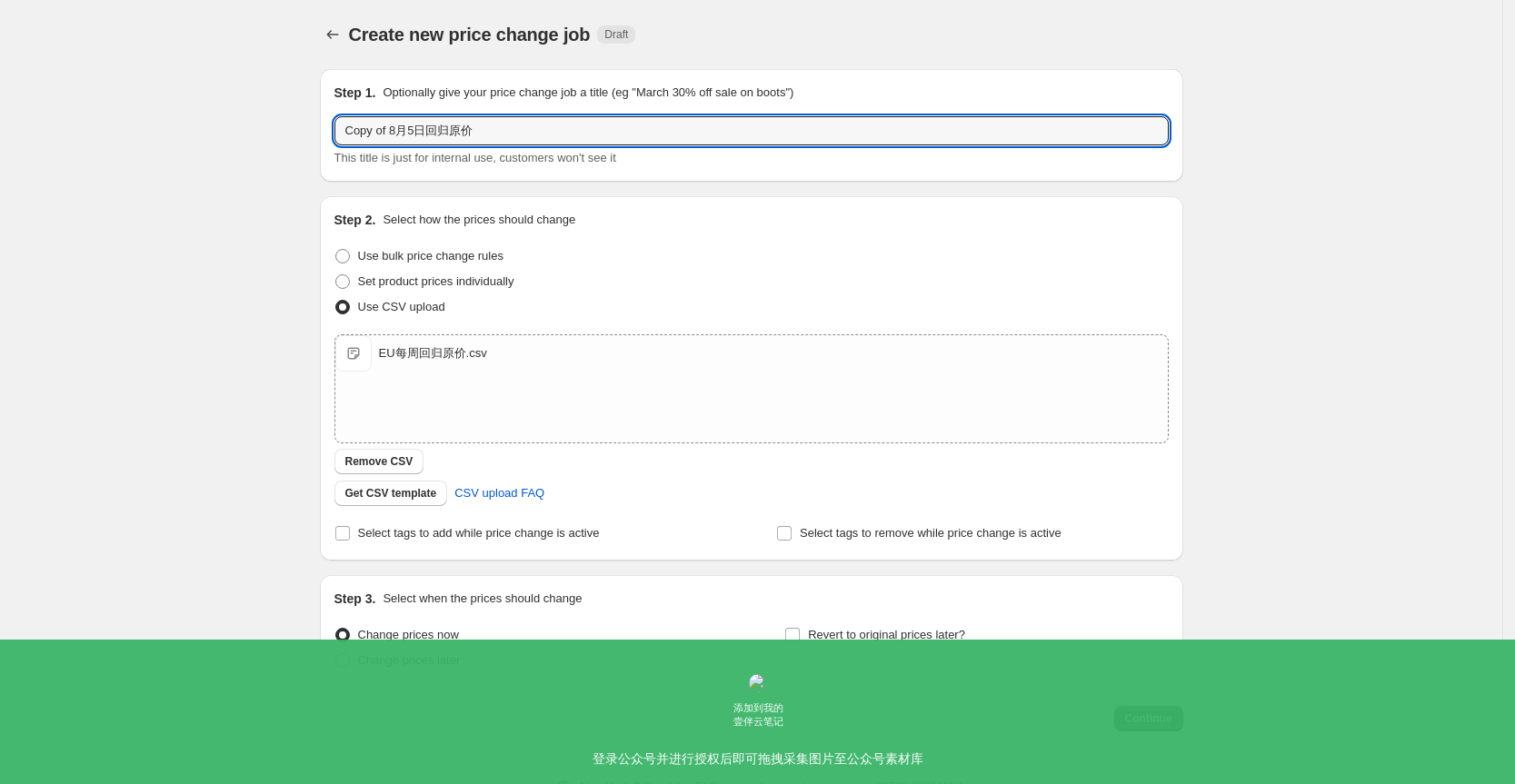 drag, startPoint x: 489, startPoint y: 127, endPoint x: 316, endPoint y: 134, distance: 173.14156 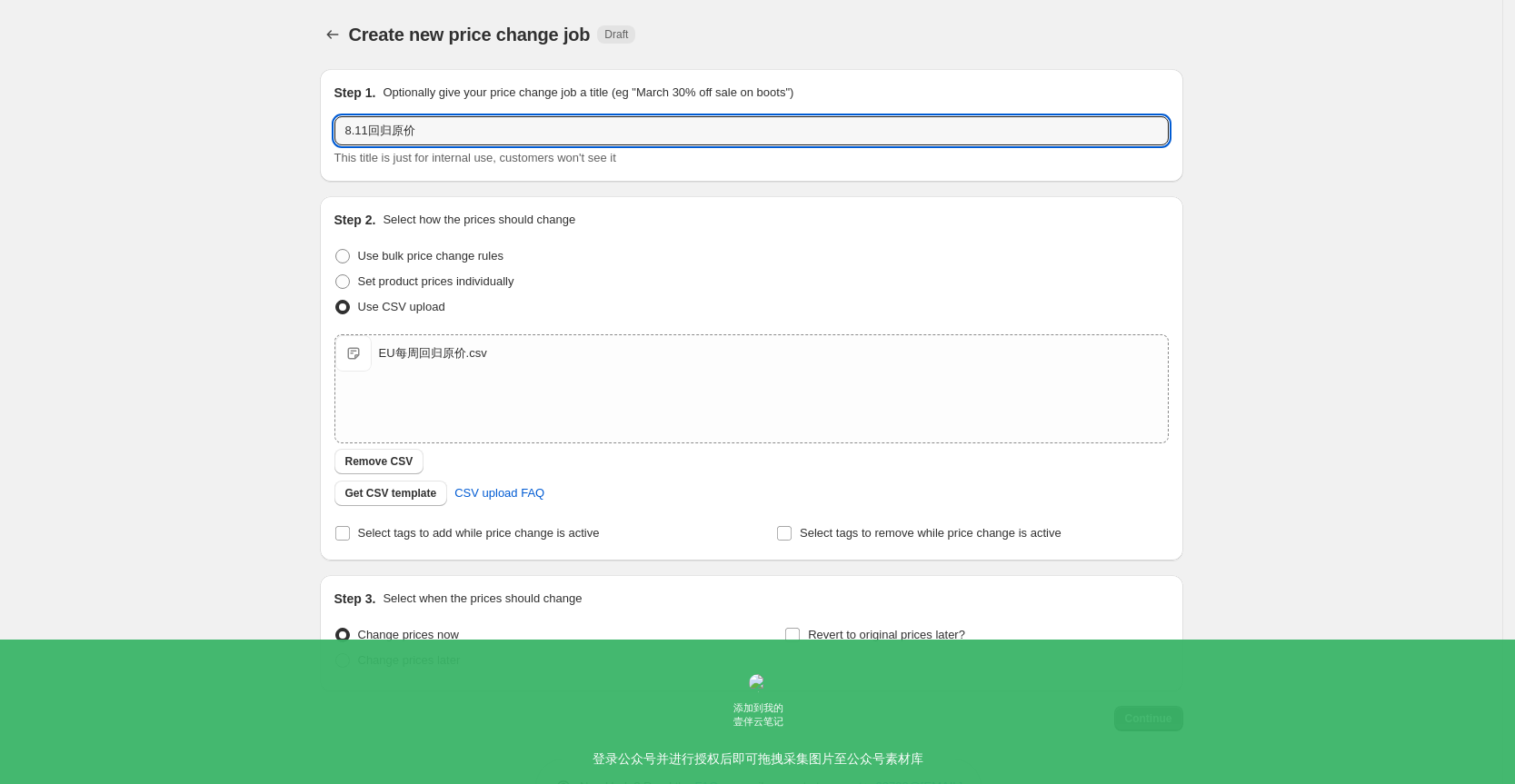type on "8.11回归原价" 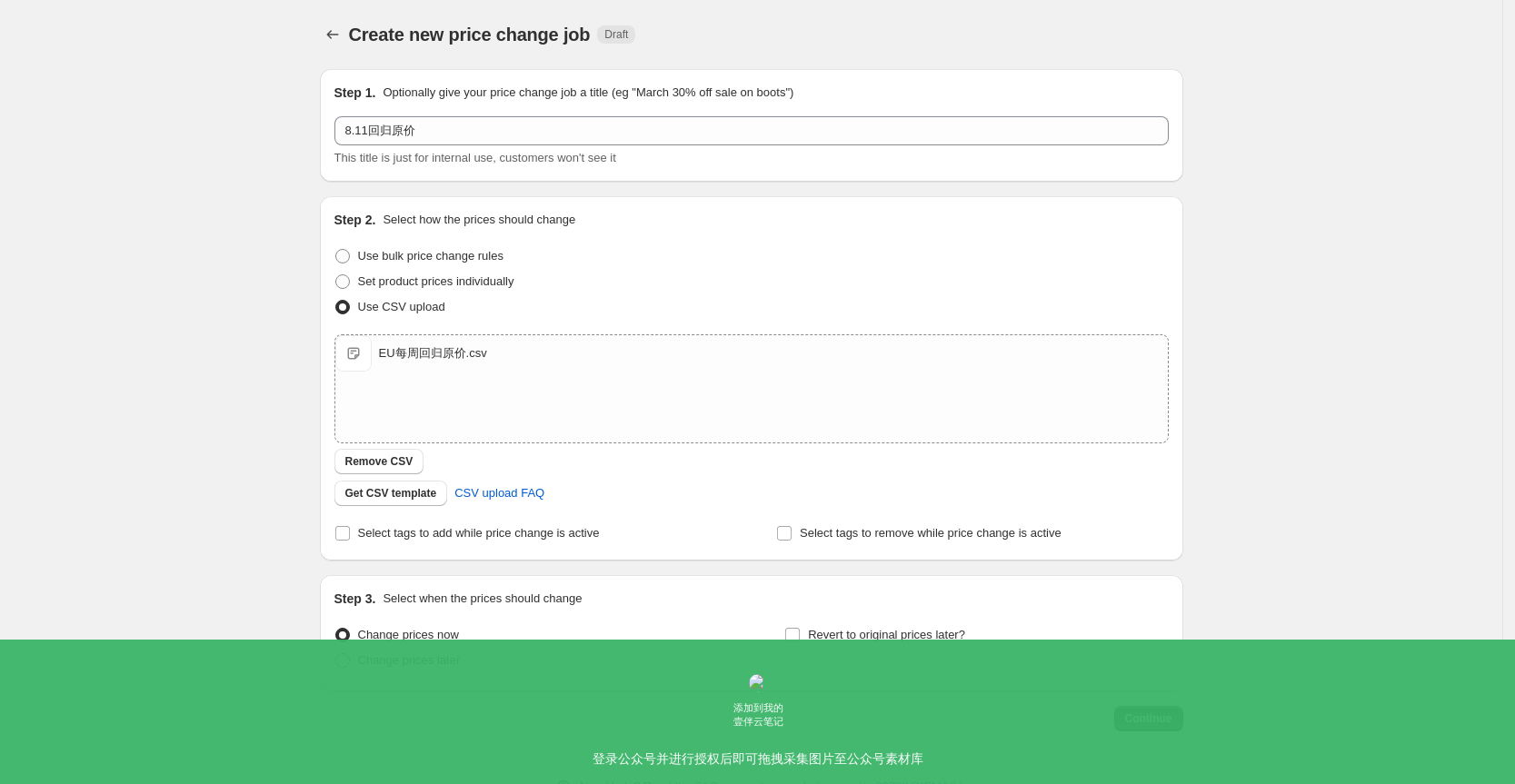 click on "Change prices later" at bounding box center (397, 660) 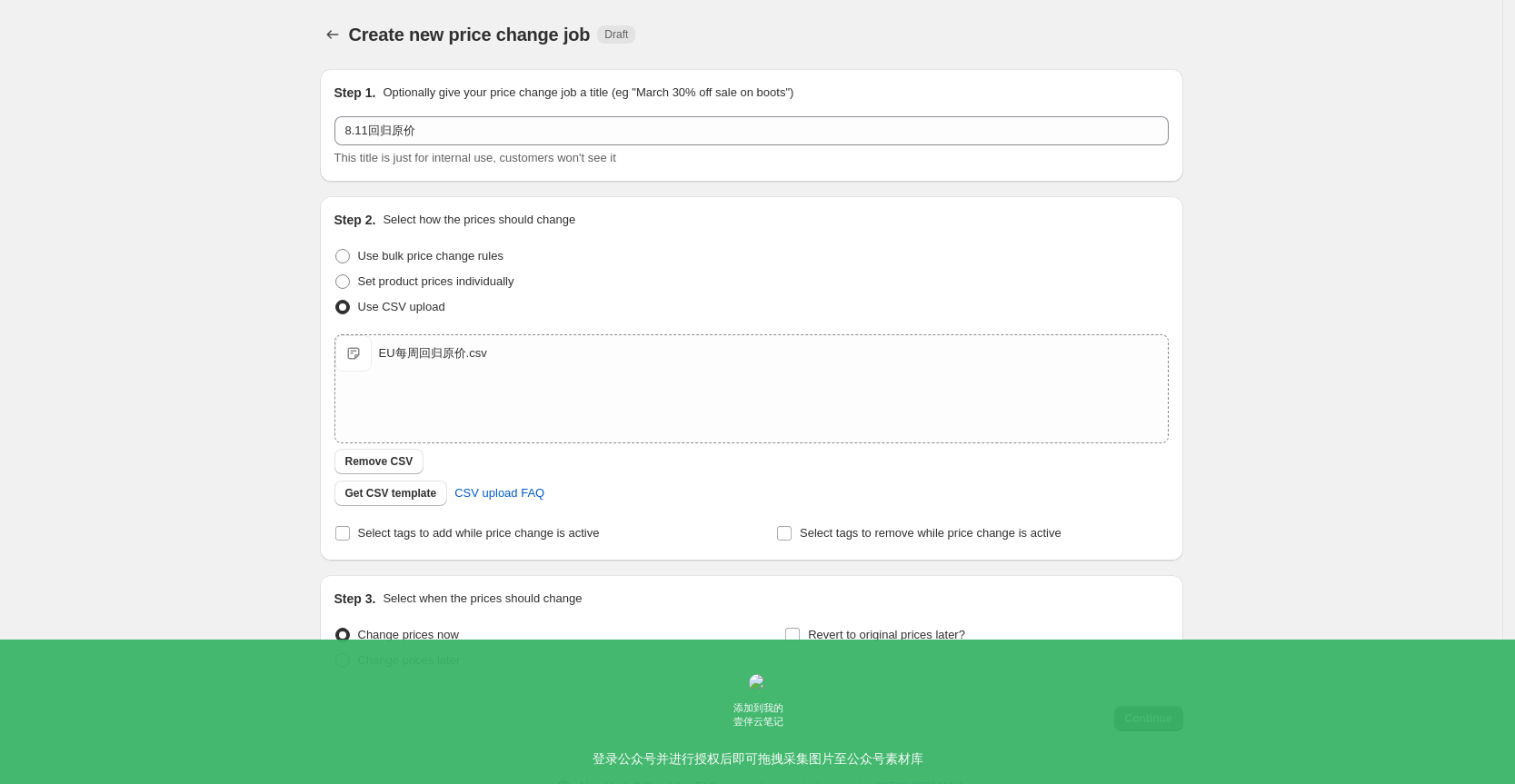 radio on "true" 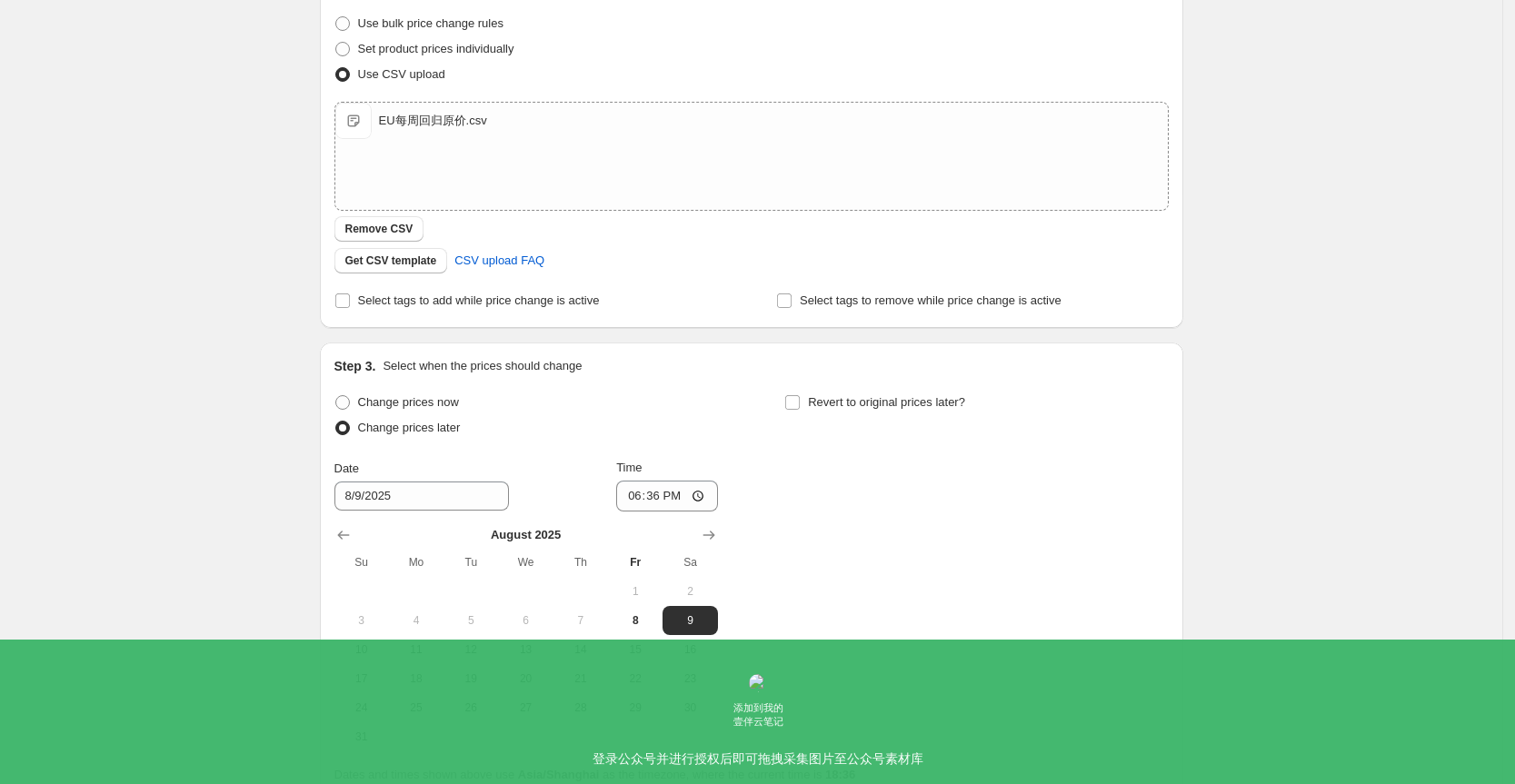 scroll, scrollTop: 363, scrollLeft: 0, axis: vertical 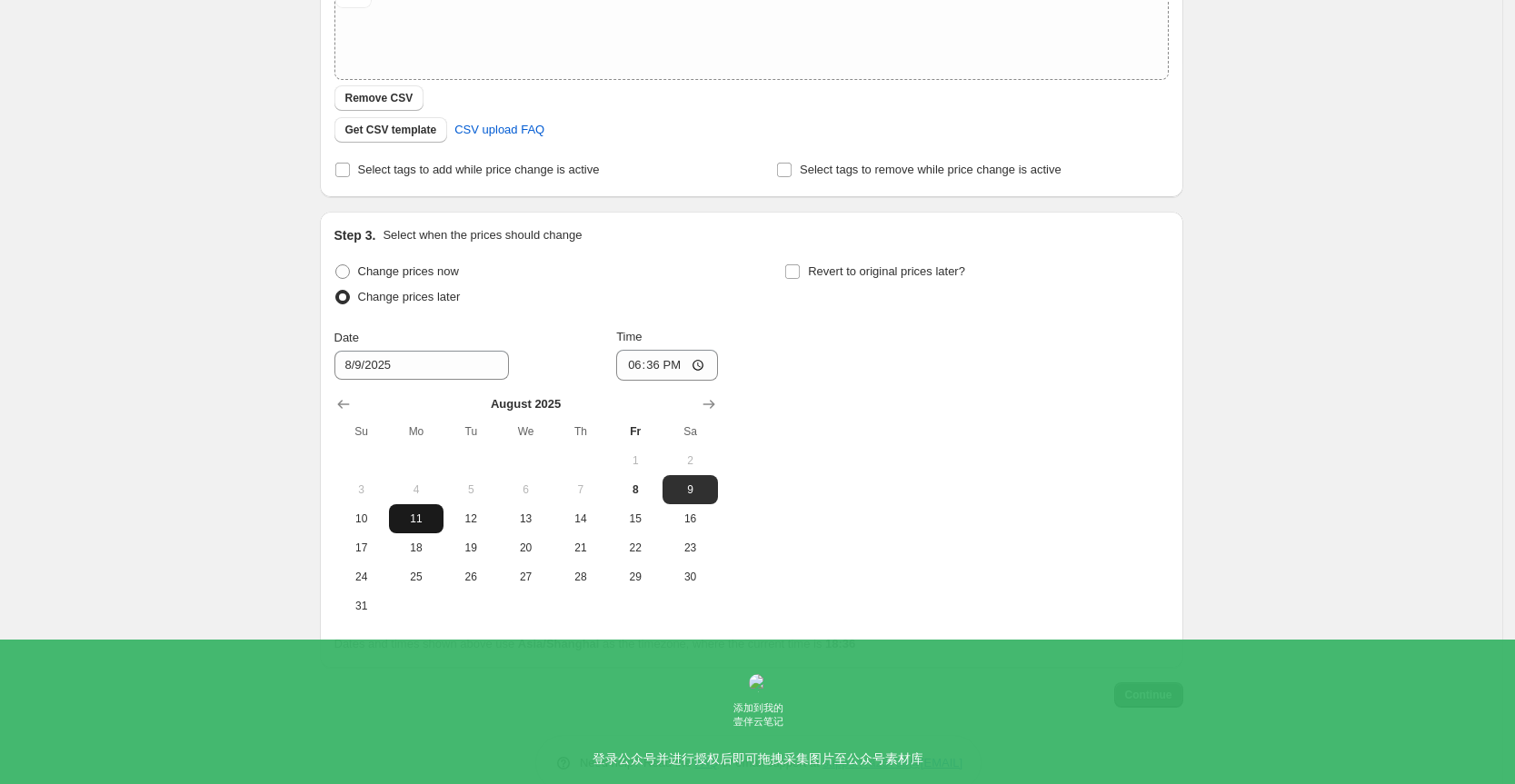 click on "11" at bounding box center (416, 519) 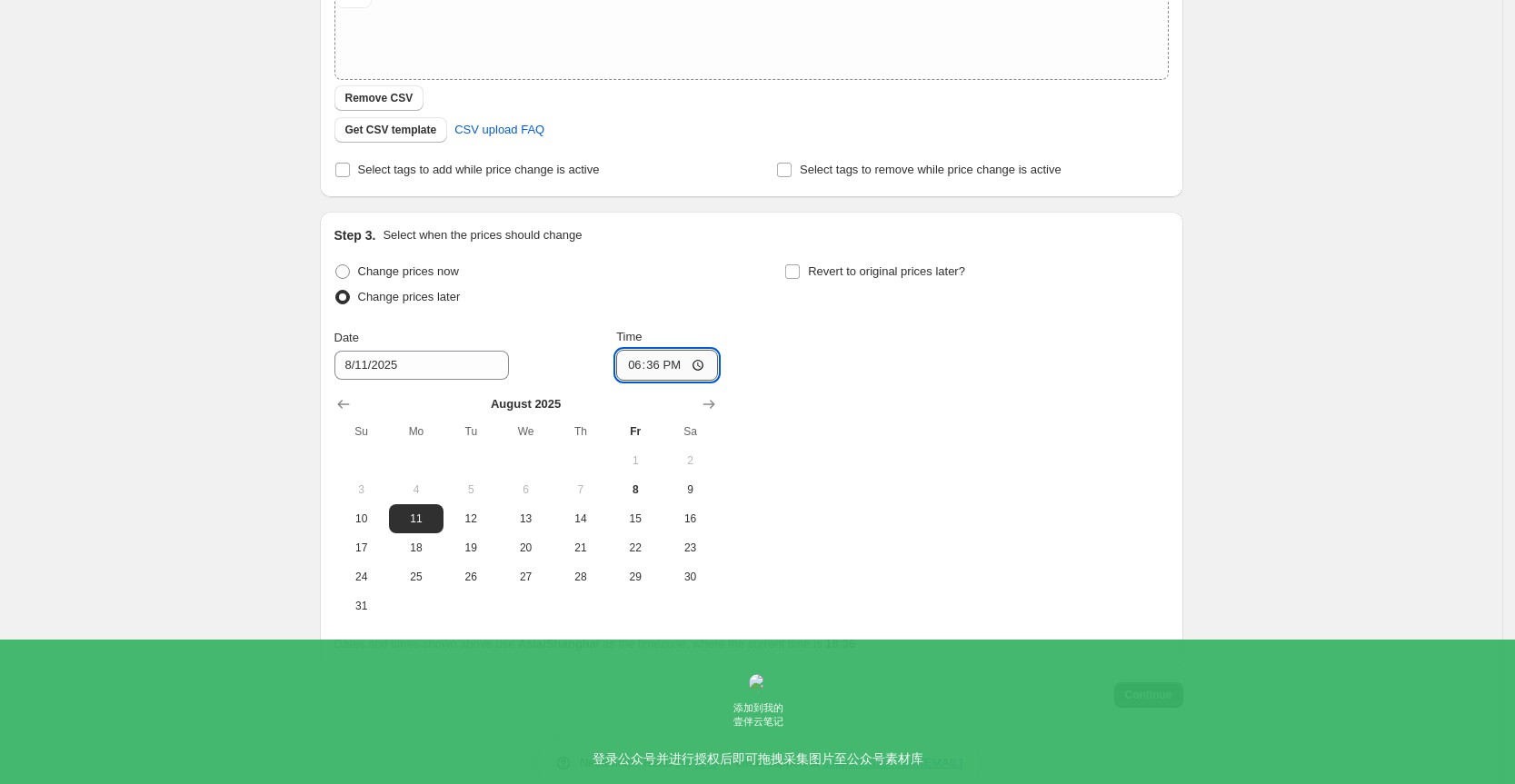 click on "18:36" at bounding box center [667, 365] 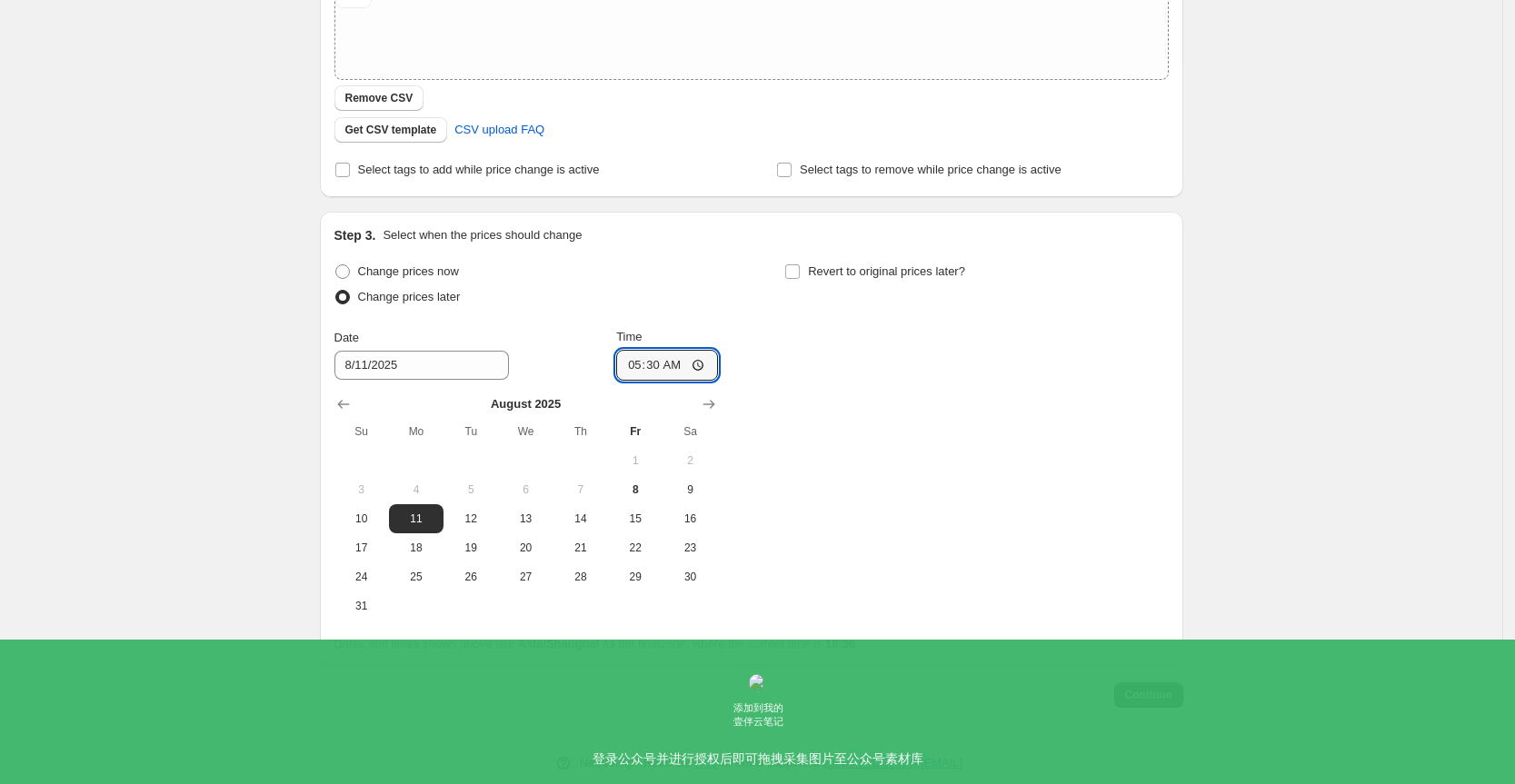 type on "05:30" 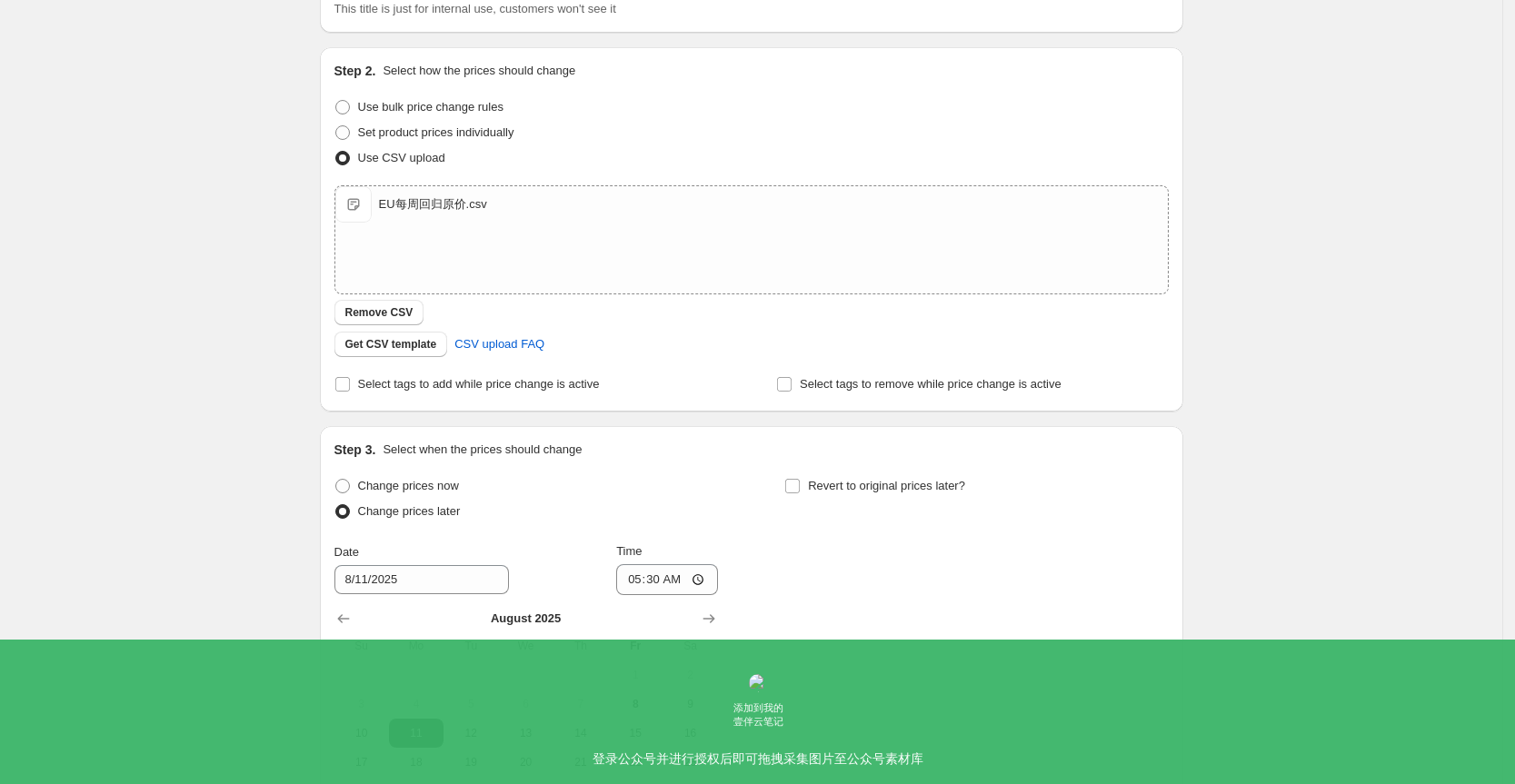 scroll, scrollTop: 121, scrollLeft: 0, axis: vertical 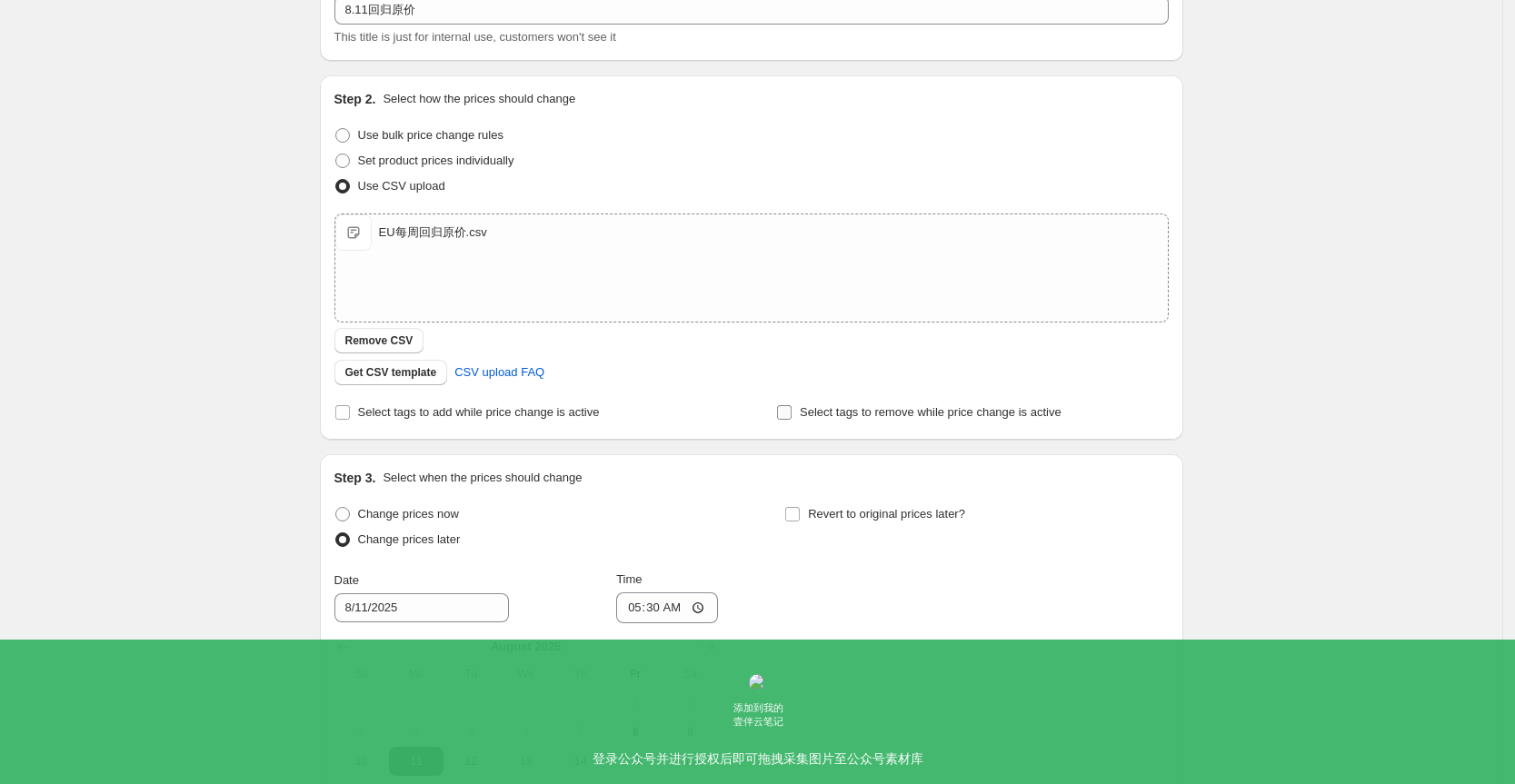 click on "Select tags to remove while price change is active" at bounding box center (931, 412) 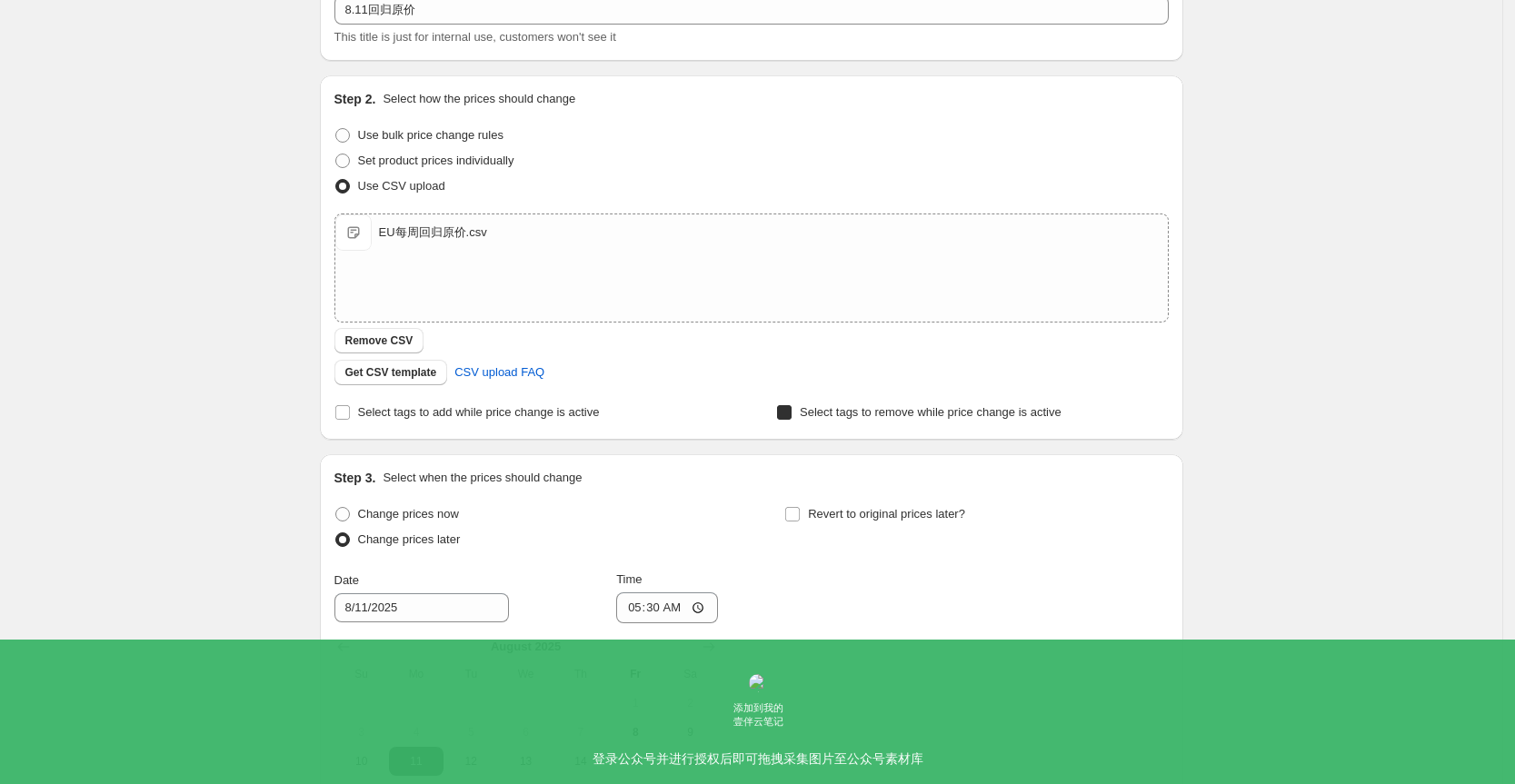checkbox on "true" 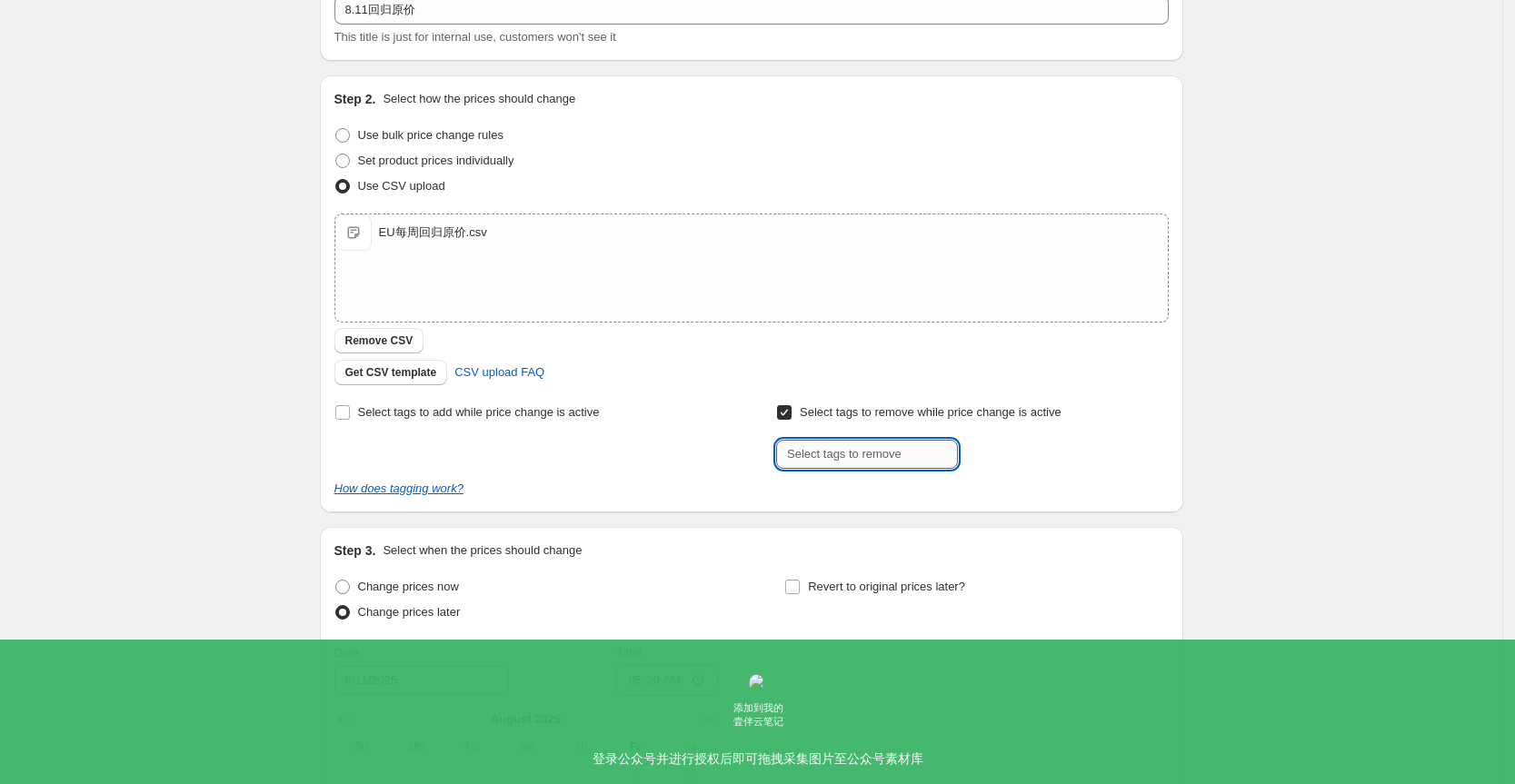 click at bounding box center (867, 454) 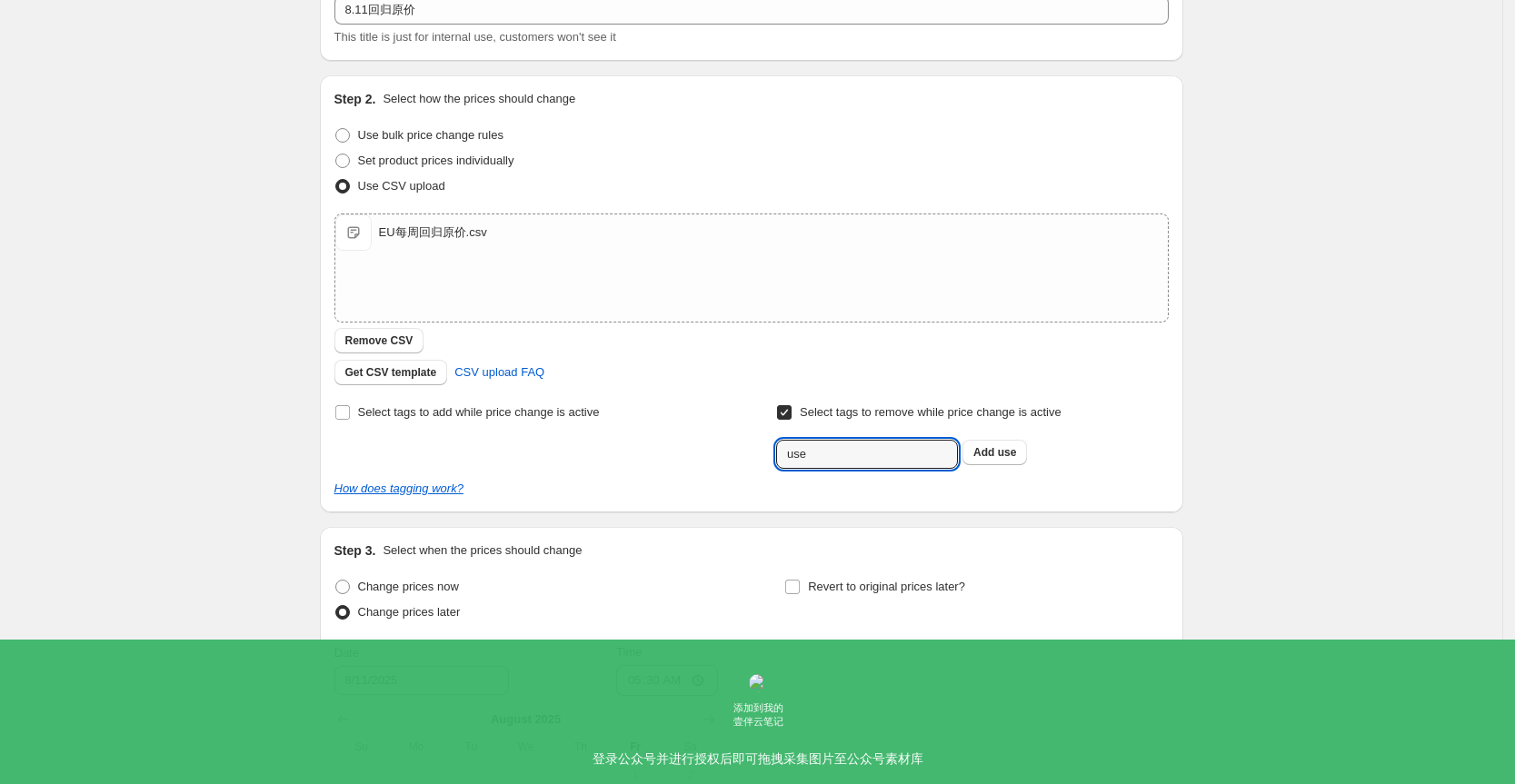 drag, startPoint x: 853, startPoint y: 450, endPoint x: 762, endPoint y: 438, distance: 91.7878 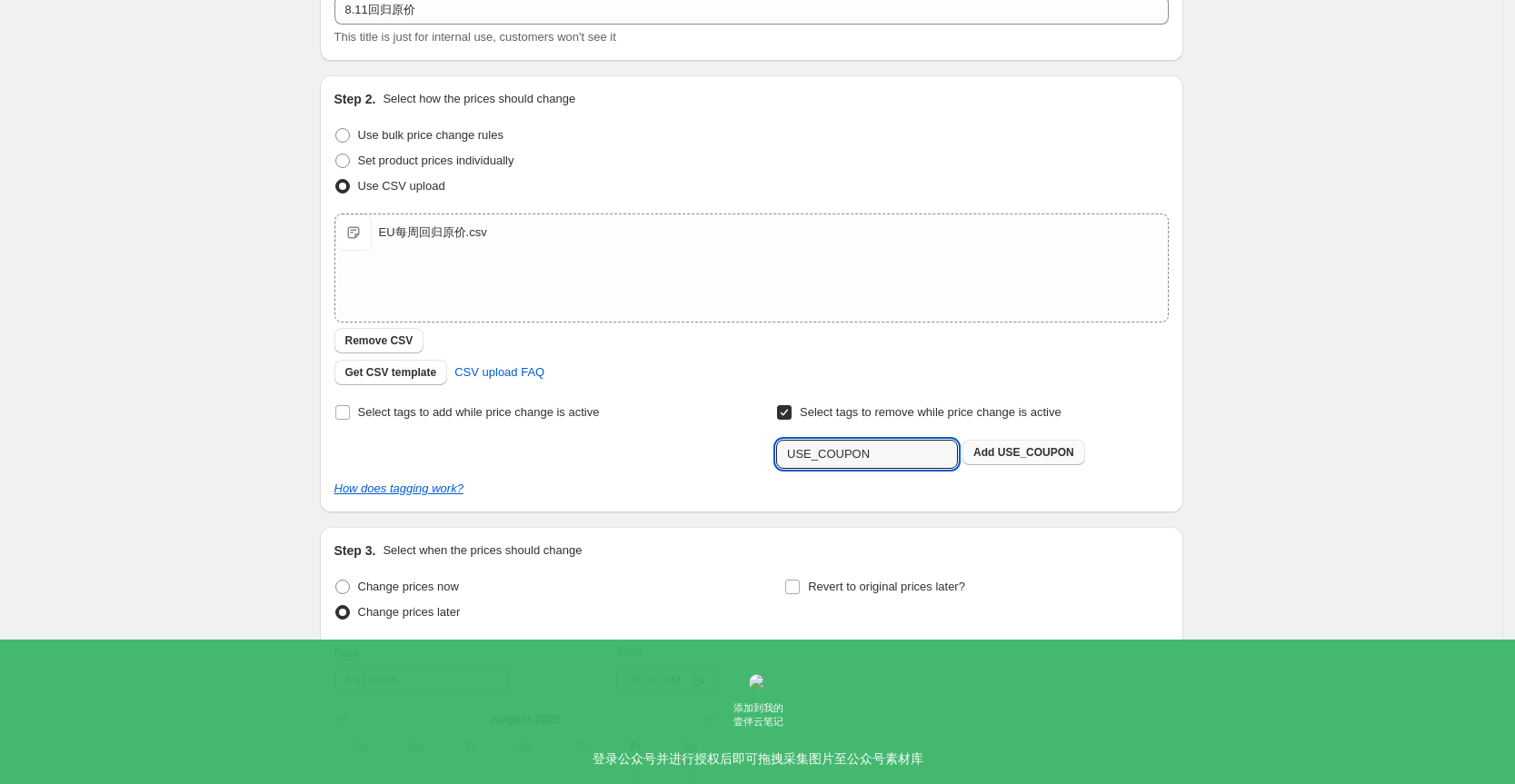 type on "USE_COUPON" 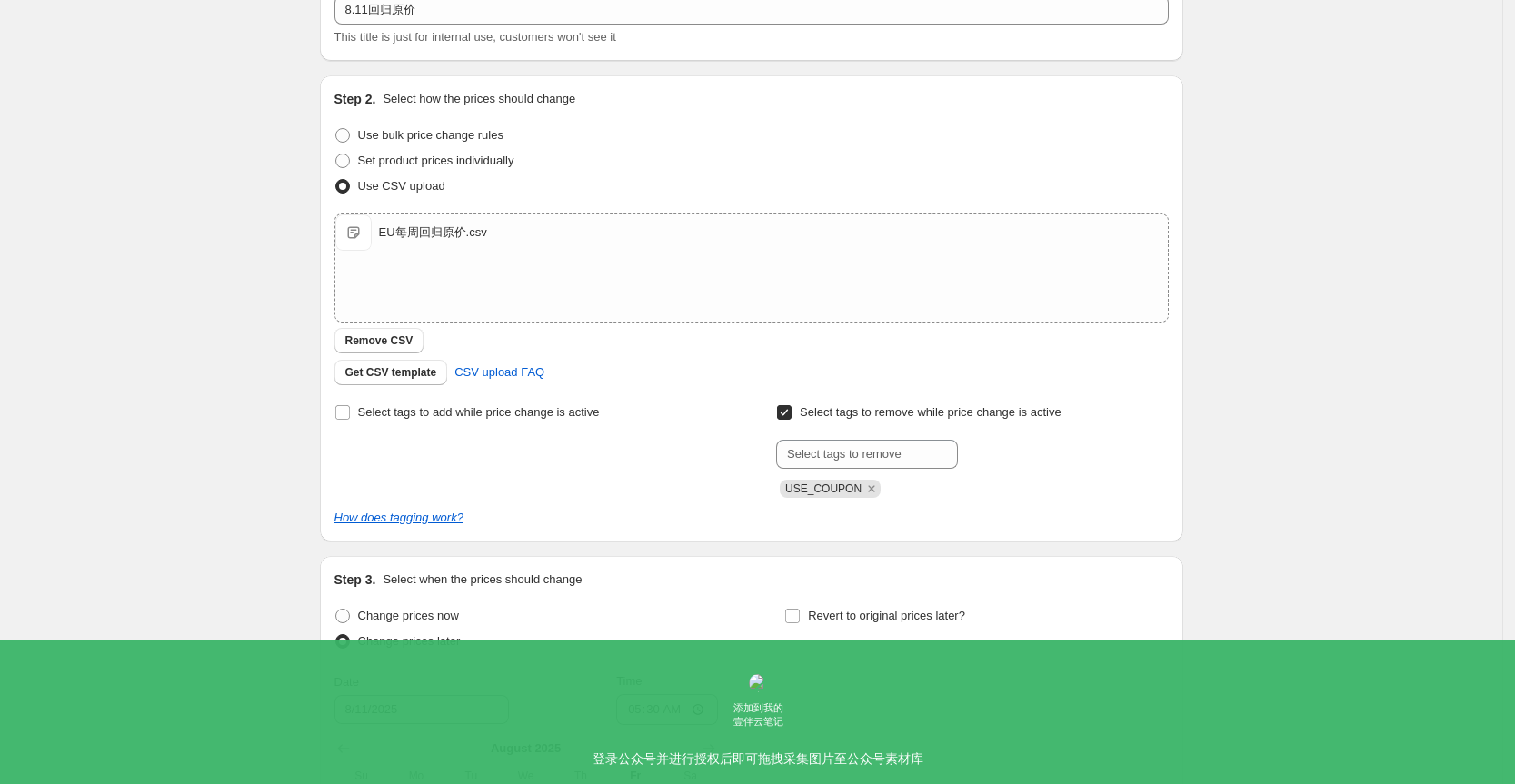 click on "How does tagging work?" at bounding box center [752, 518] 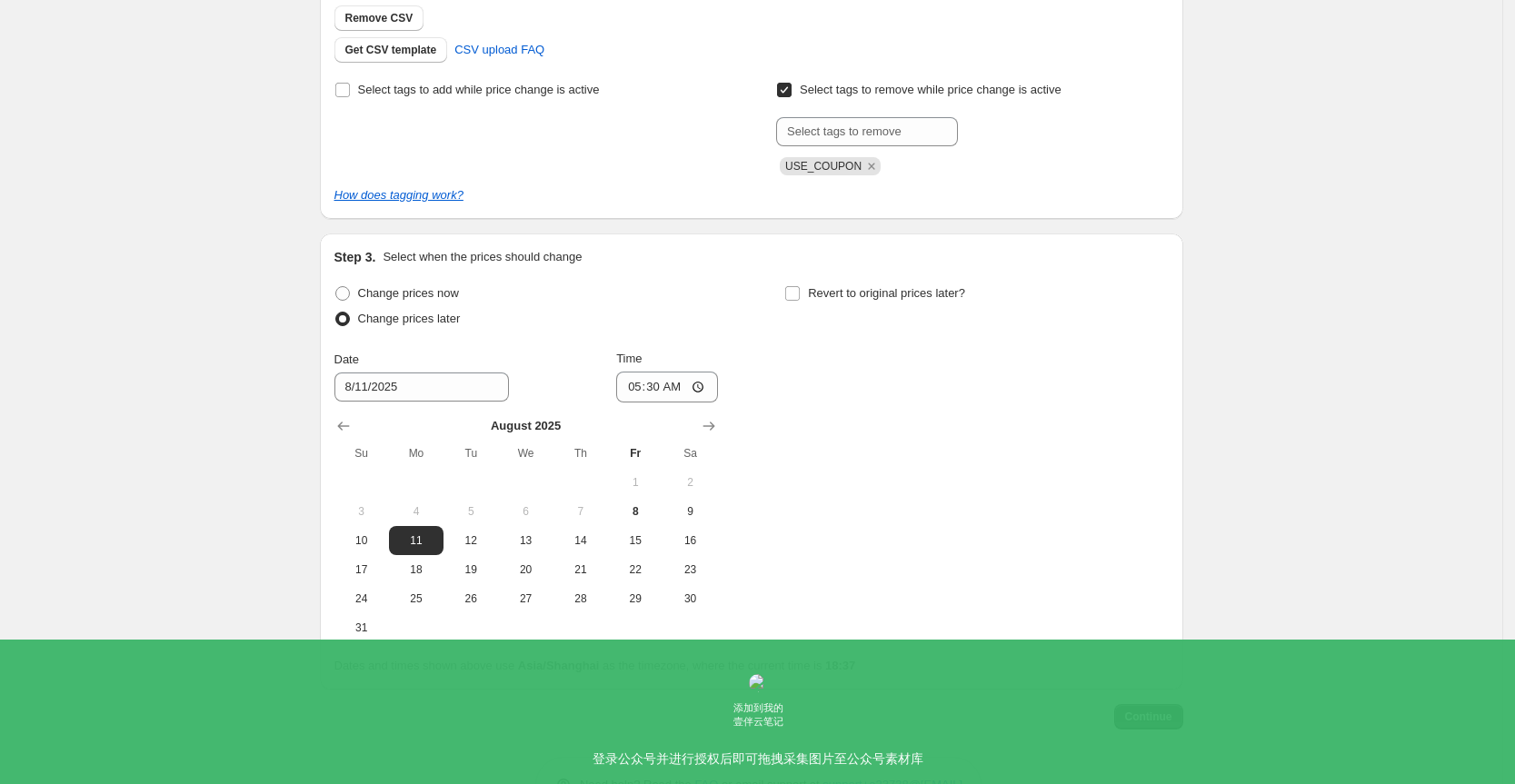 scroll, scrollTop: 499, scrollLeft: 0, axis: vertical 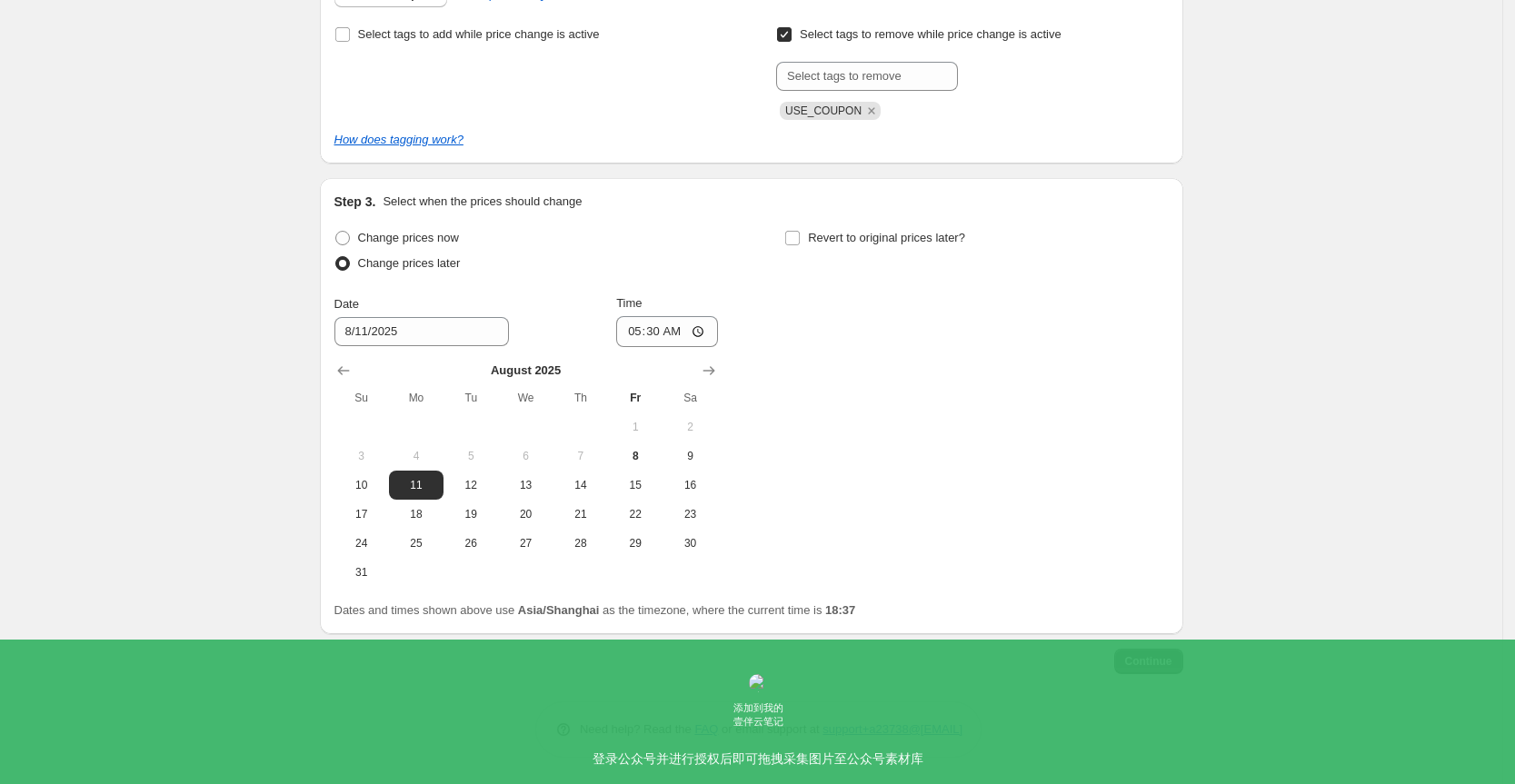 click on "Continue" at bounding box center [1149, 661] 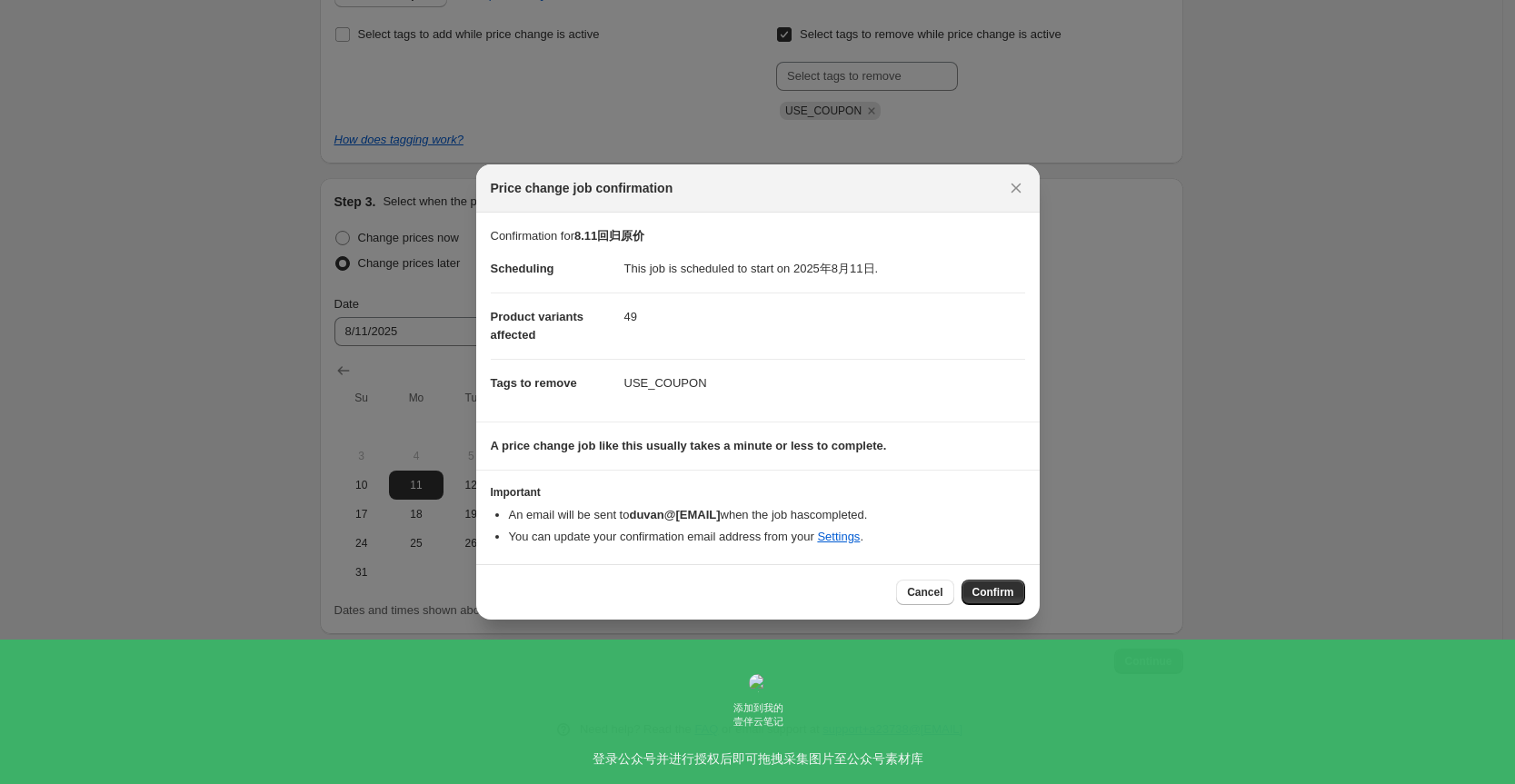 click on "Confirm" at bounding box center (993, 592) 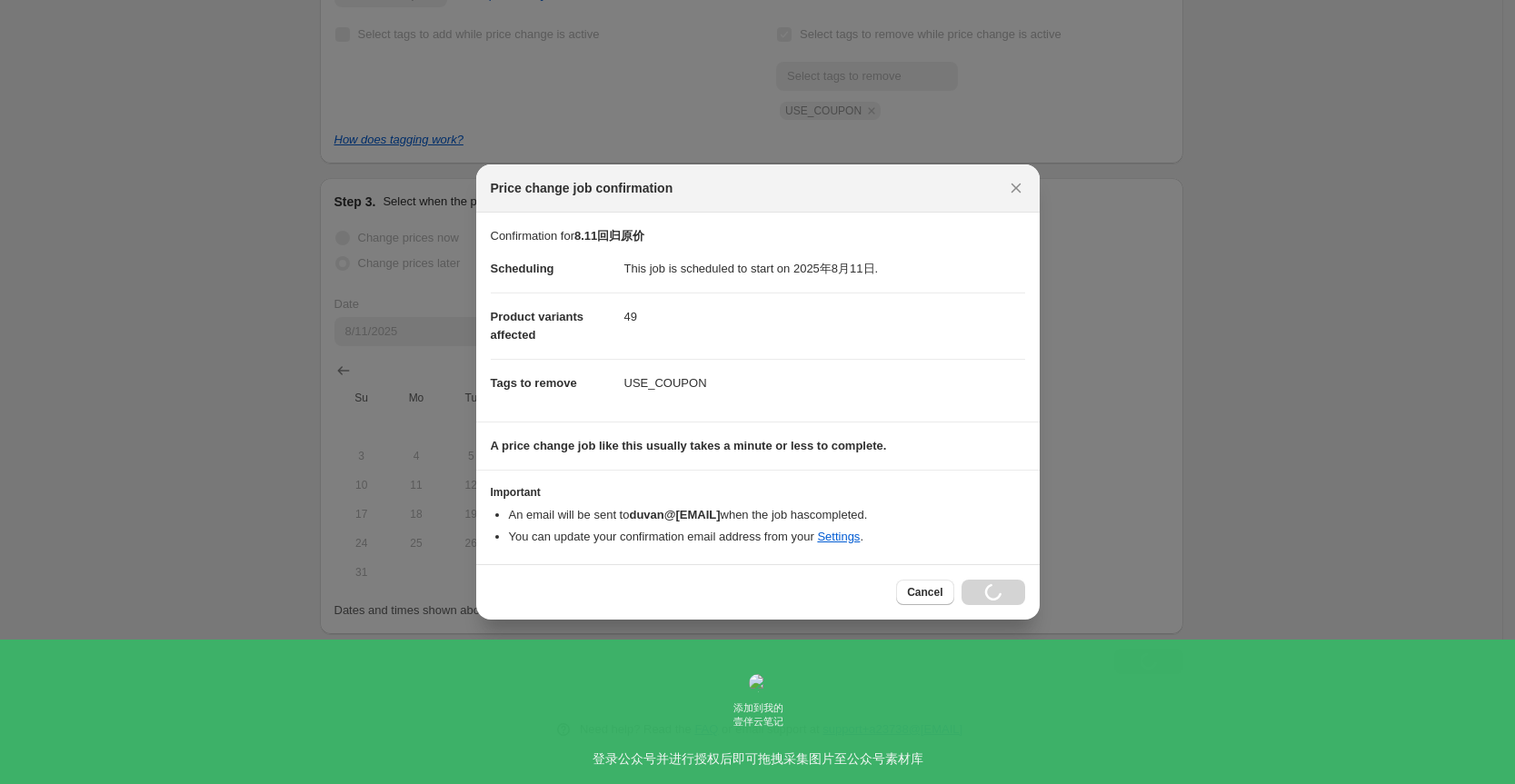 scroll, scrollTop: 499, scrollLeft: 0, axis: vertical 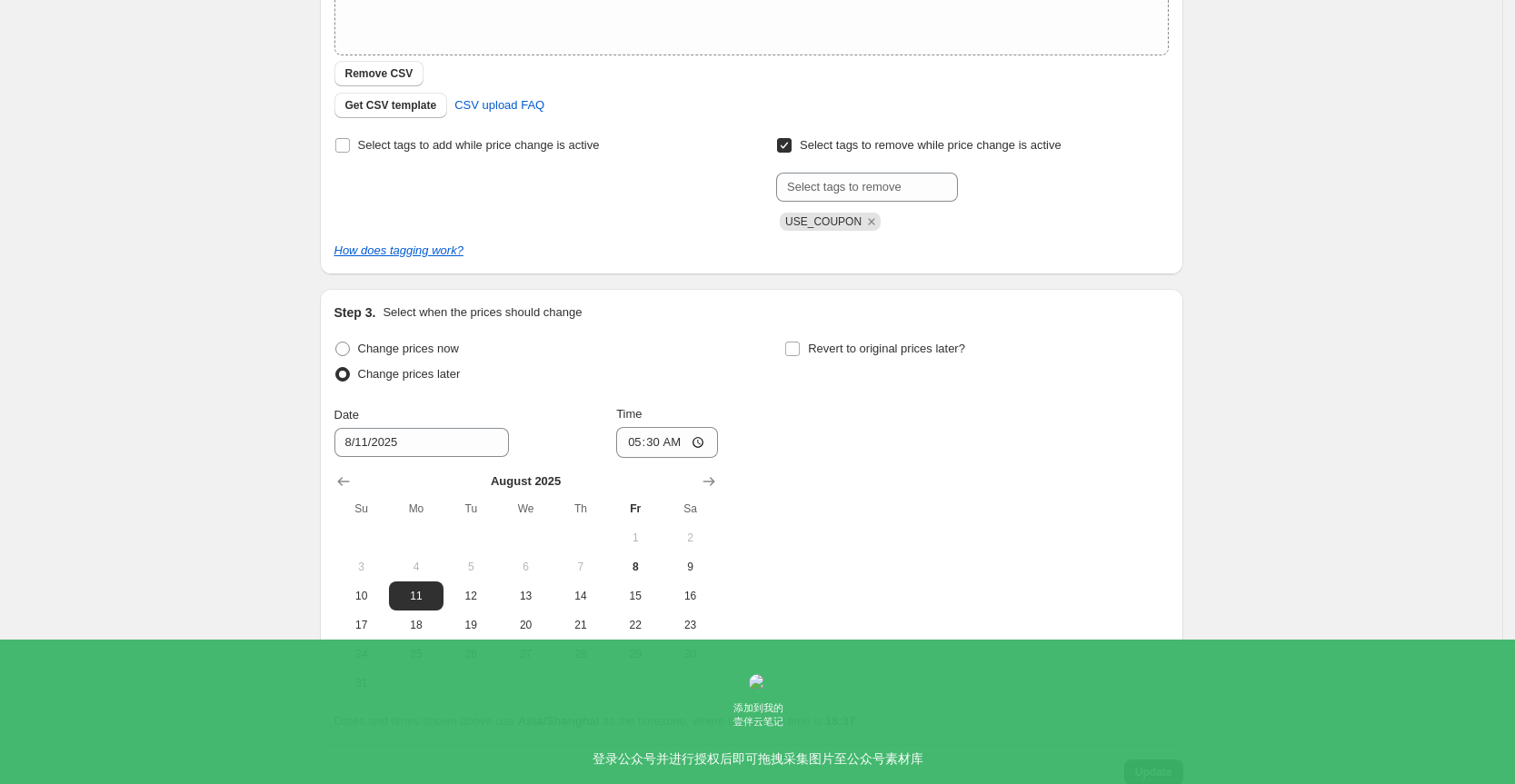 click on "8.11回归原价. This page is ready 8.11回归原价 Info Scheduled Copy to new job Delete job More actions Copy to new job Delete job Prices will begin changing on 2025年8月11日 at 05:30. Change prices now Step 1. Optionally give your price change job a title (eg "March 30% off sale on boots") 8.11回归原价 This title is just for internal use, customers won't see it Step 2. Select how the prices should change Use bulk price change rules Set product prices individually Use CSV upload Upload files EU每周回归原价.csv EU每周回归原价.csv Remove CSV Get CSV template CSV upload FAQ Select tags to add while price change is active Select tags to remove while price change is active Submit USE_COUPON How does tagging work? Step 3. Select when the prices should change Change prices now Change prices later Date 8/11/2025 Time 05:30 August   2025 Su Mo Tu We Th Fr Sa 1 2 3 4 5 6 7 8 9 10 11 12 13 14 15 16 17 18 19 20 21 22 23 24 25 26 27 28 29 30 31 Revert to original prices later?   Asia/Shanghai" at bounding box center (751, 198) 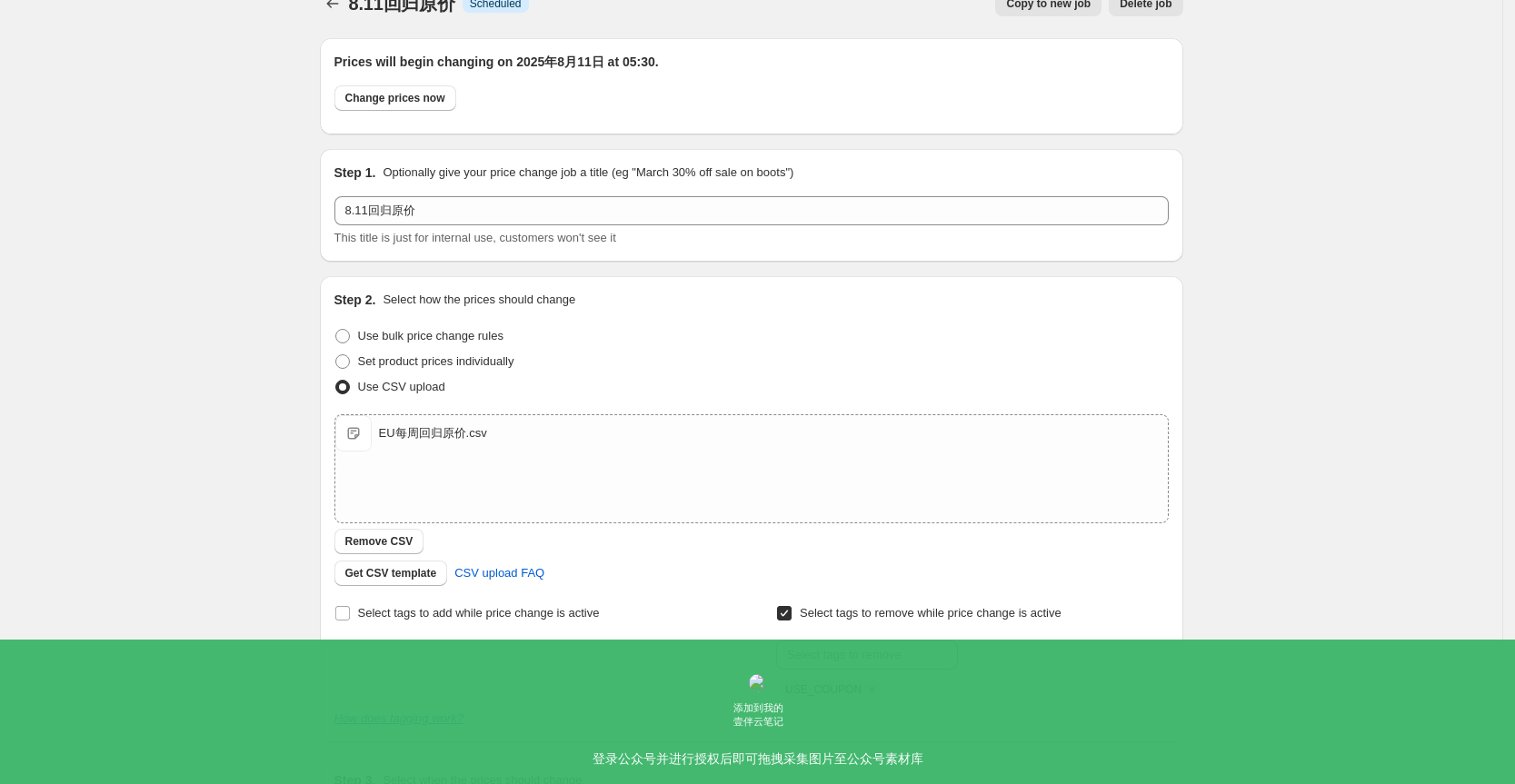 scroll, scrollTop: 0, scrollLeft: 0, axis: both 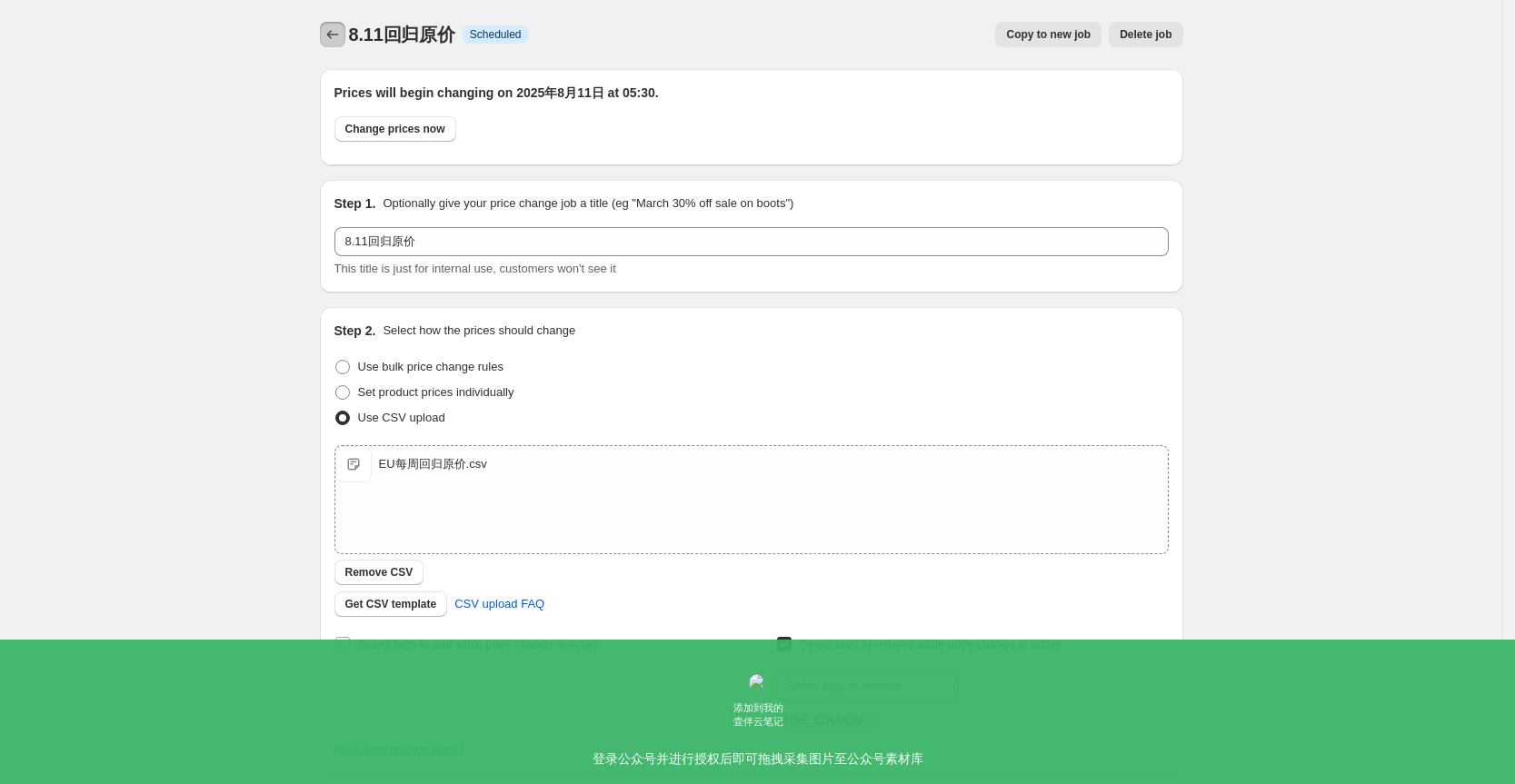 click 